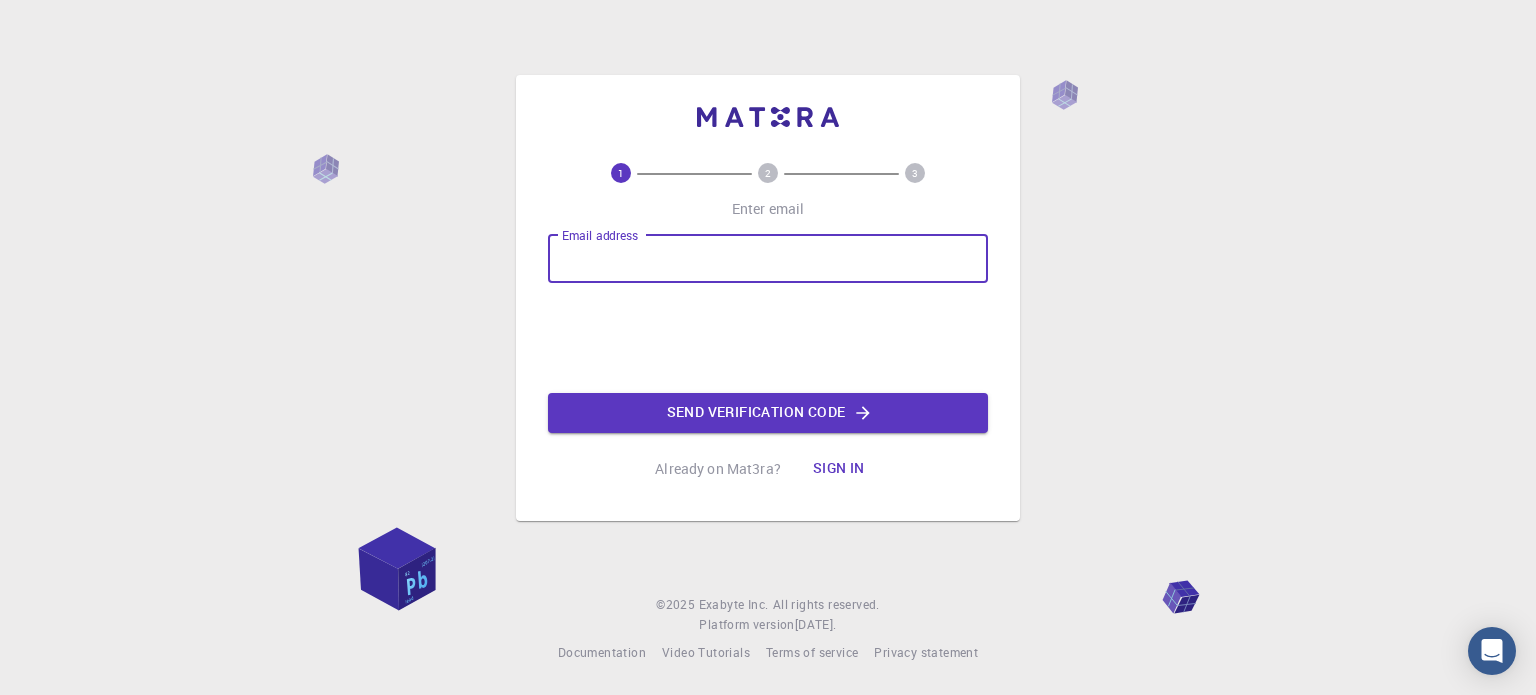 scroll, scrollTop: 0, scrollLeft: 0, axis: both 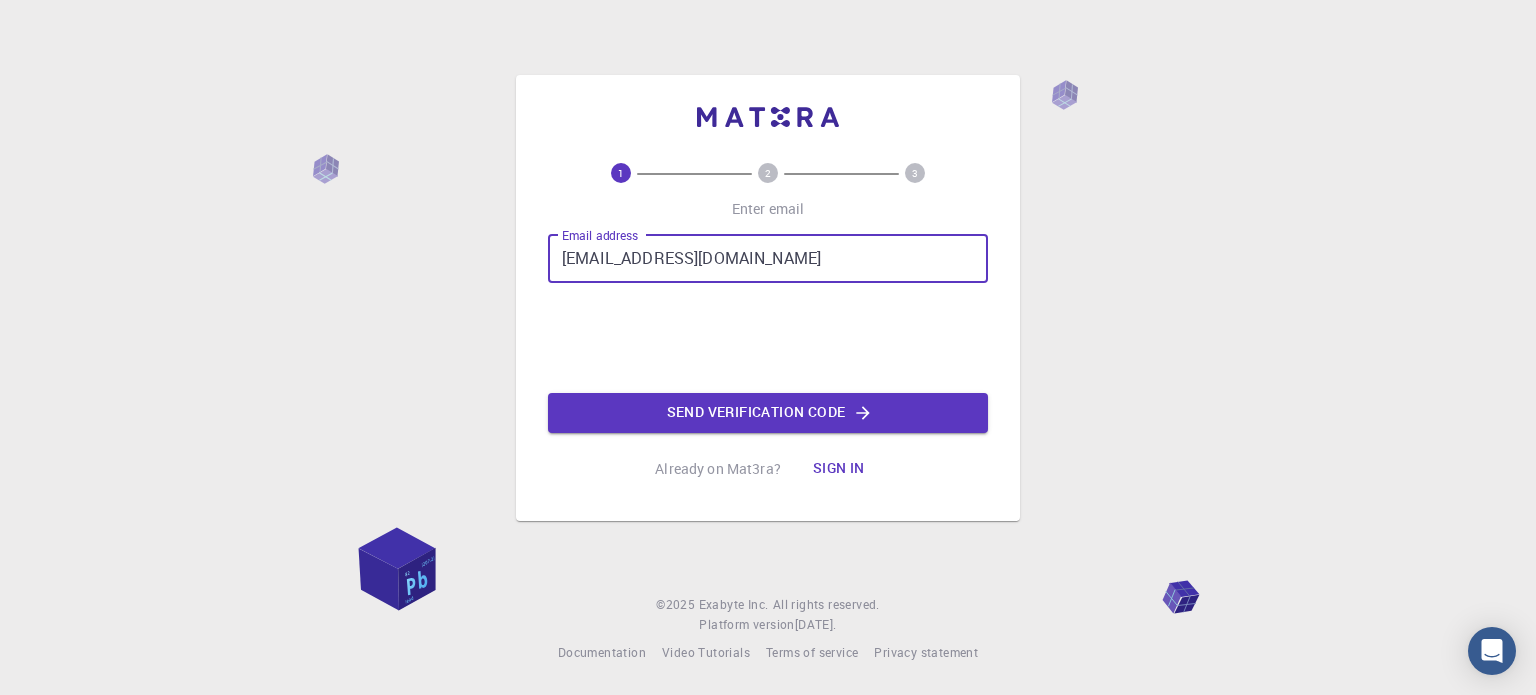 type on "[EMAIL_ADDRESS][DOMAIN_NAME]" 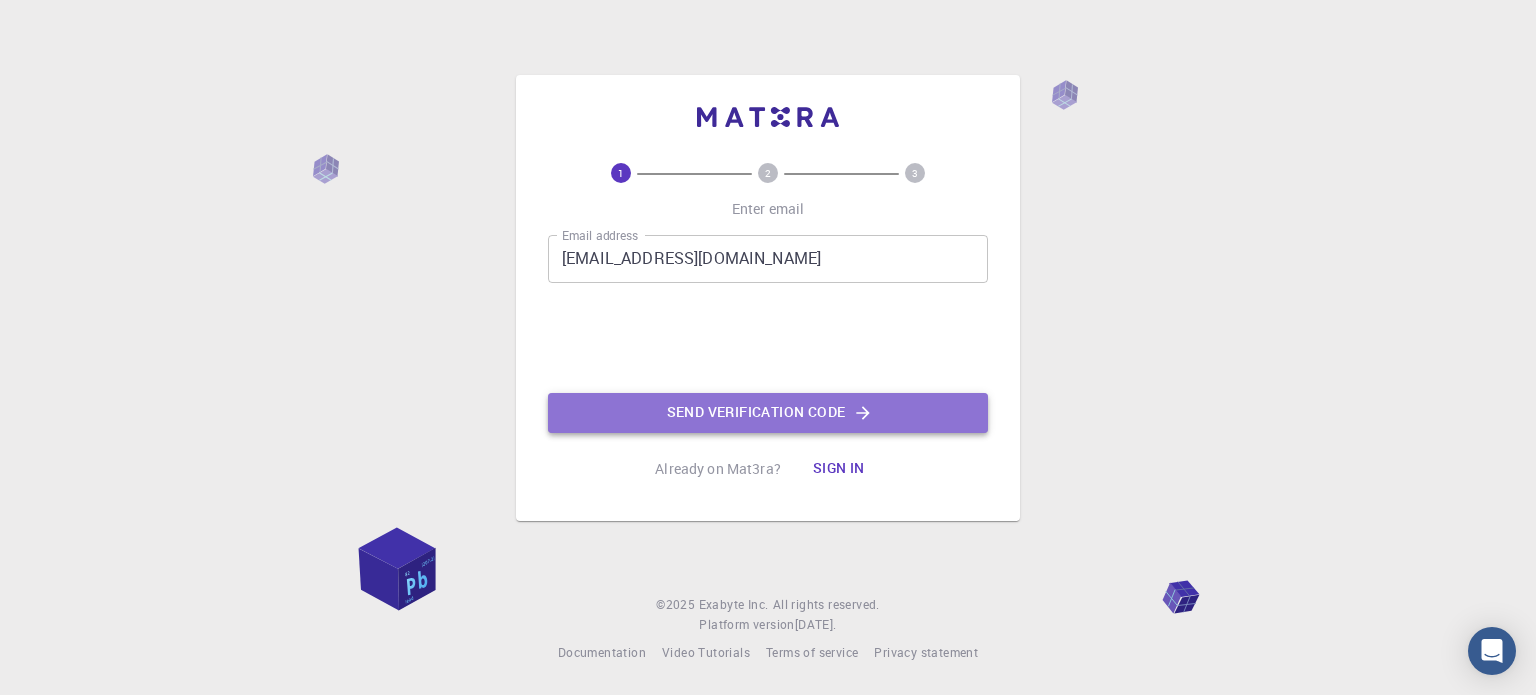 click on "Send verification code" 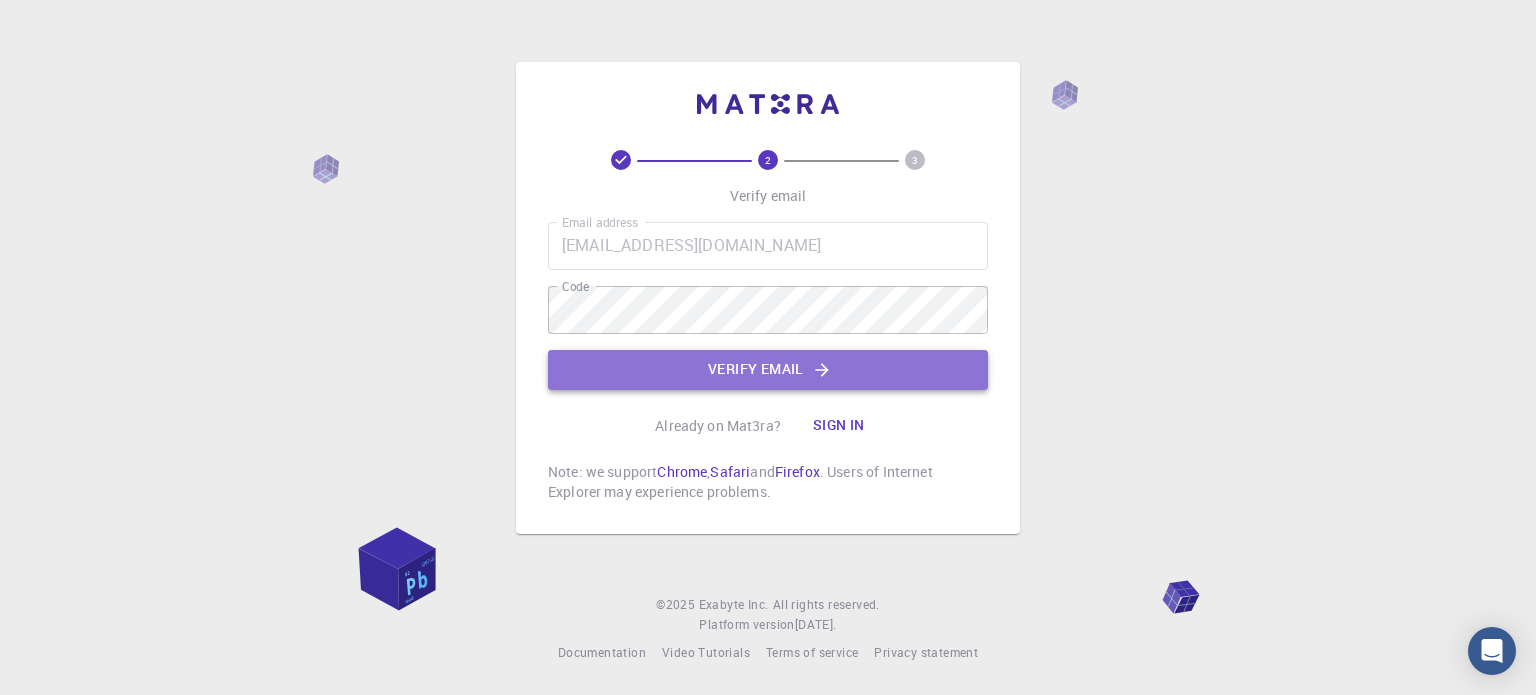 click on "Verify email" 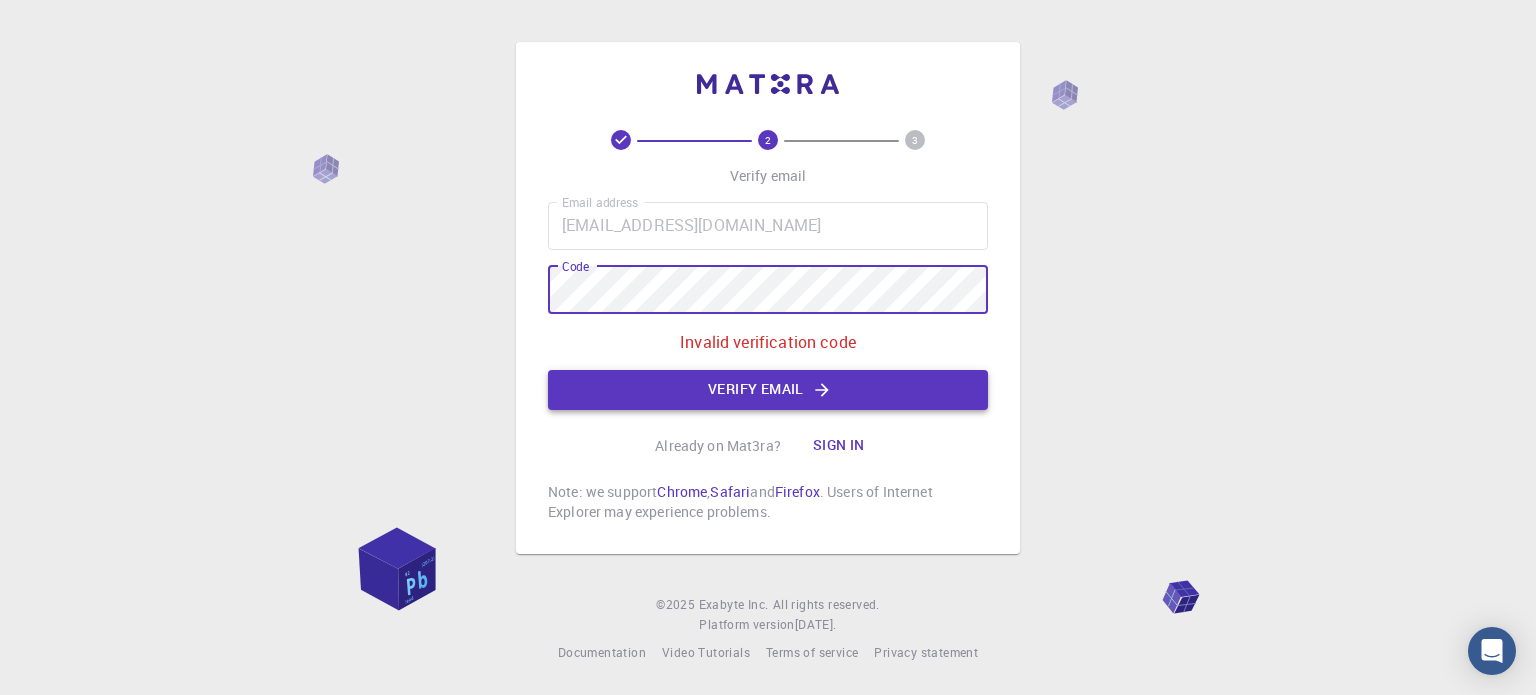 click on "Verify email" at bounding box center (768, 390) 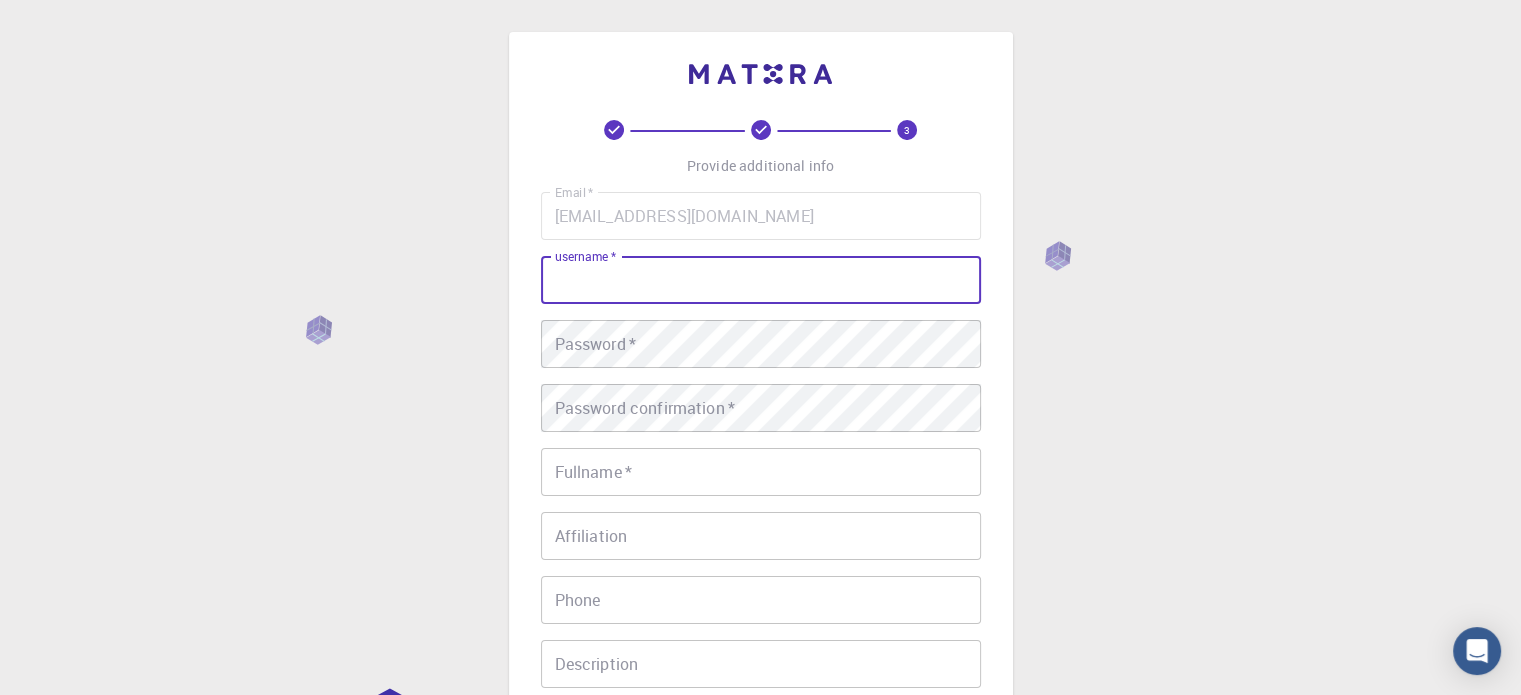 click on "username   *" at bounding box center [761, 280] 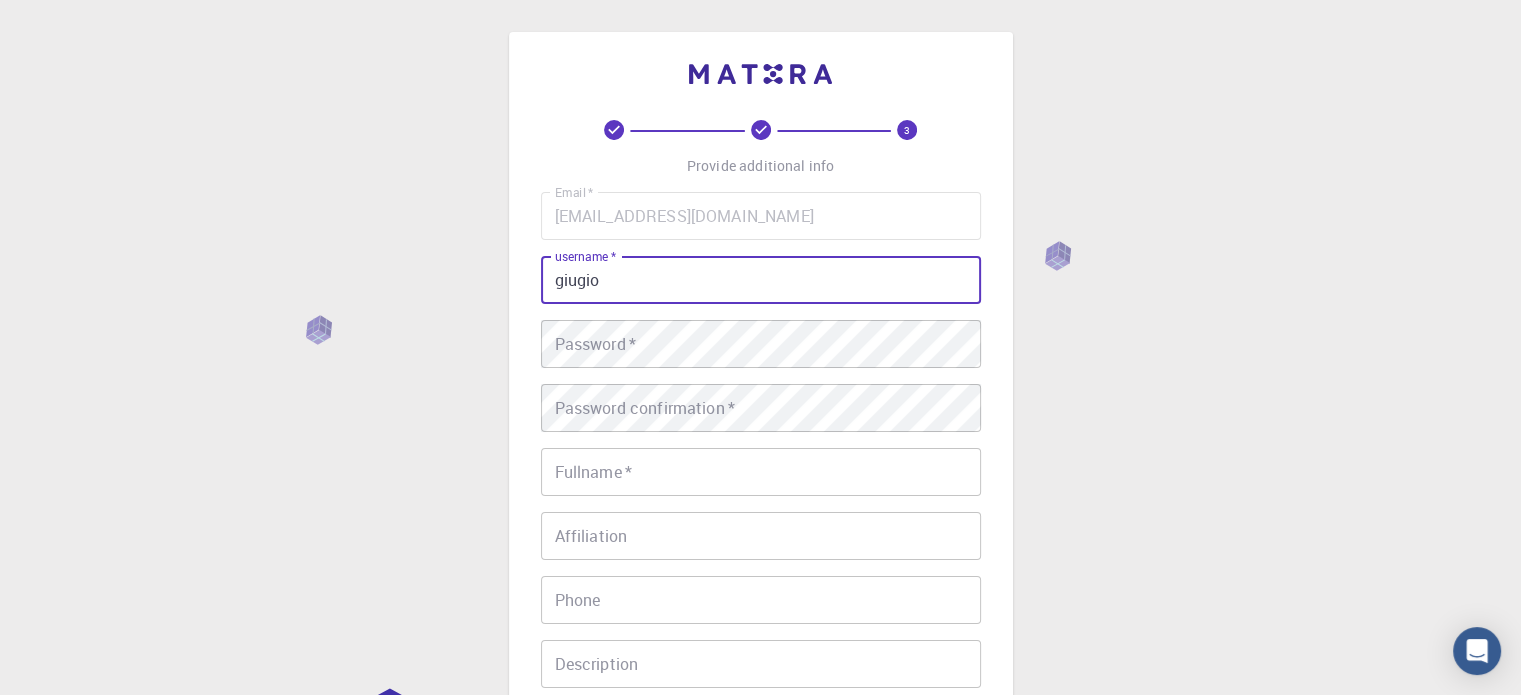 type on "giugio" 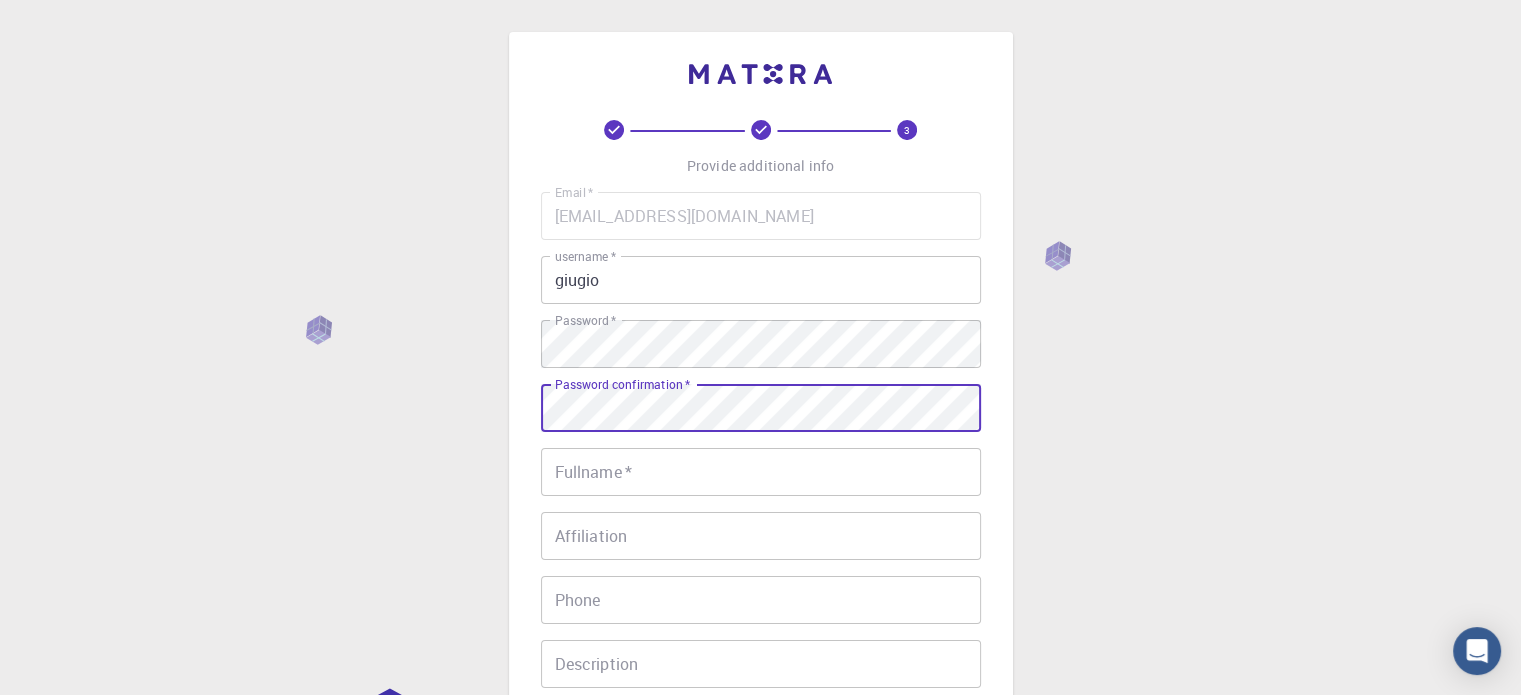 click on "Fullname   *" at bounding box center (761, 472) 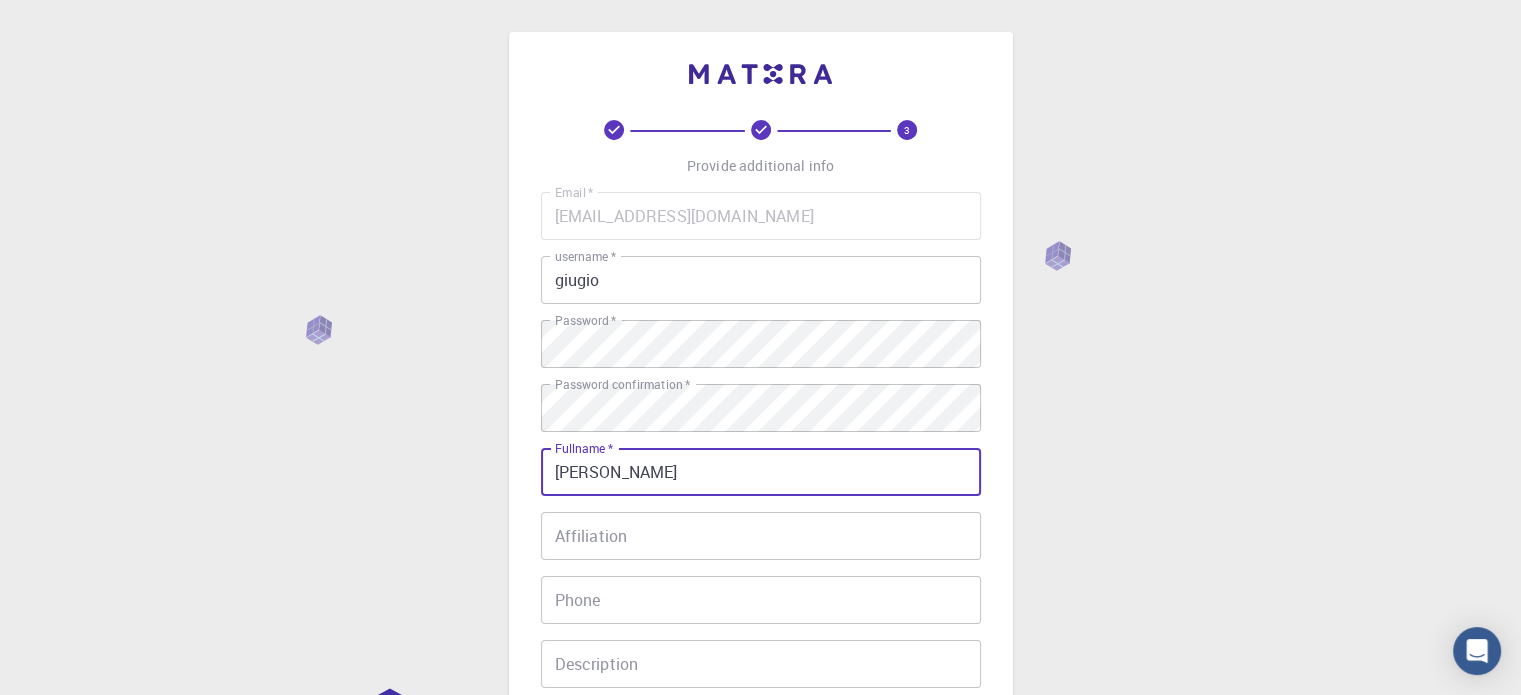 type on "[PERSON_NAME]" 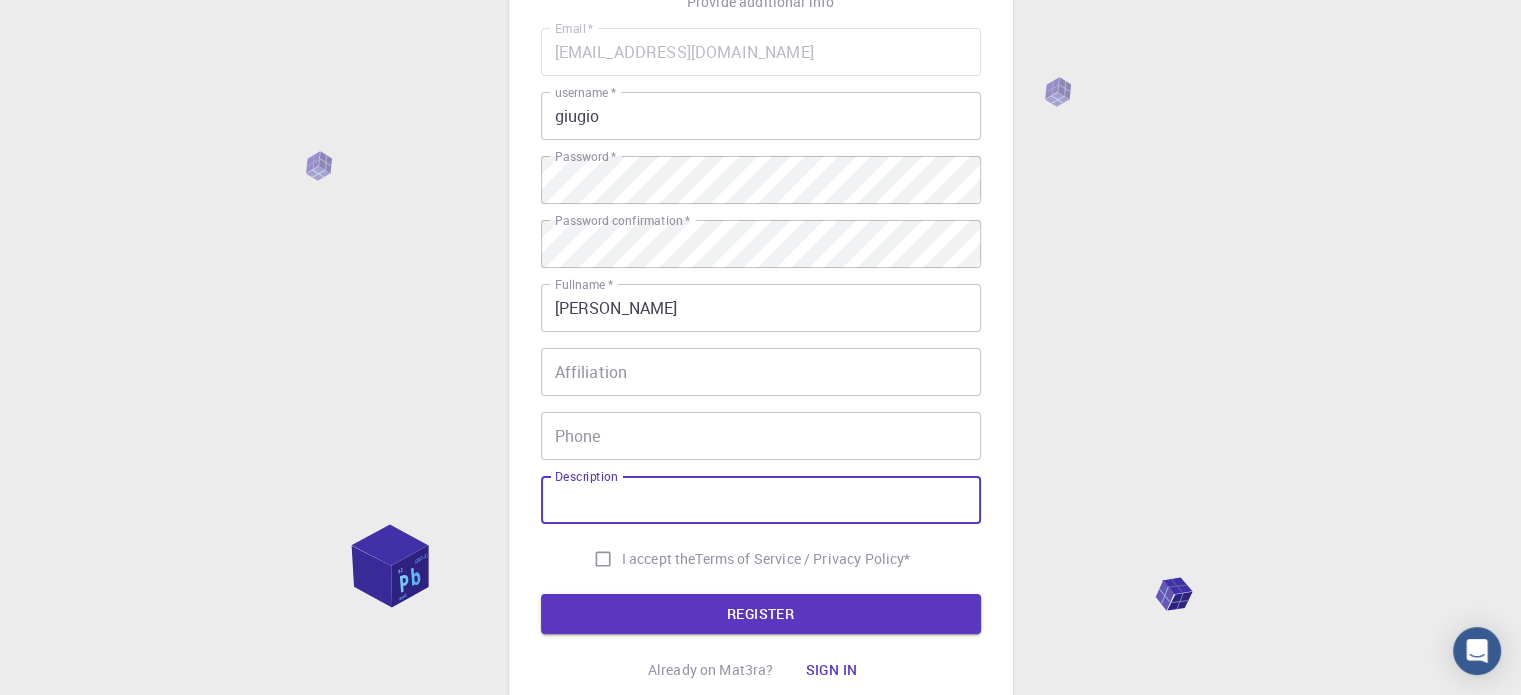 scroll, scrollTop: 200, scrollLeft: 0, axis: vertical 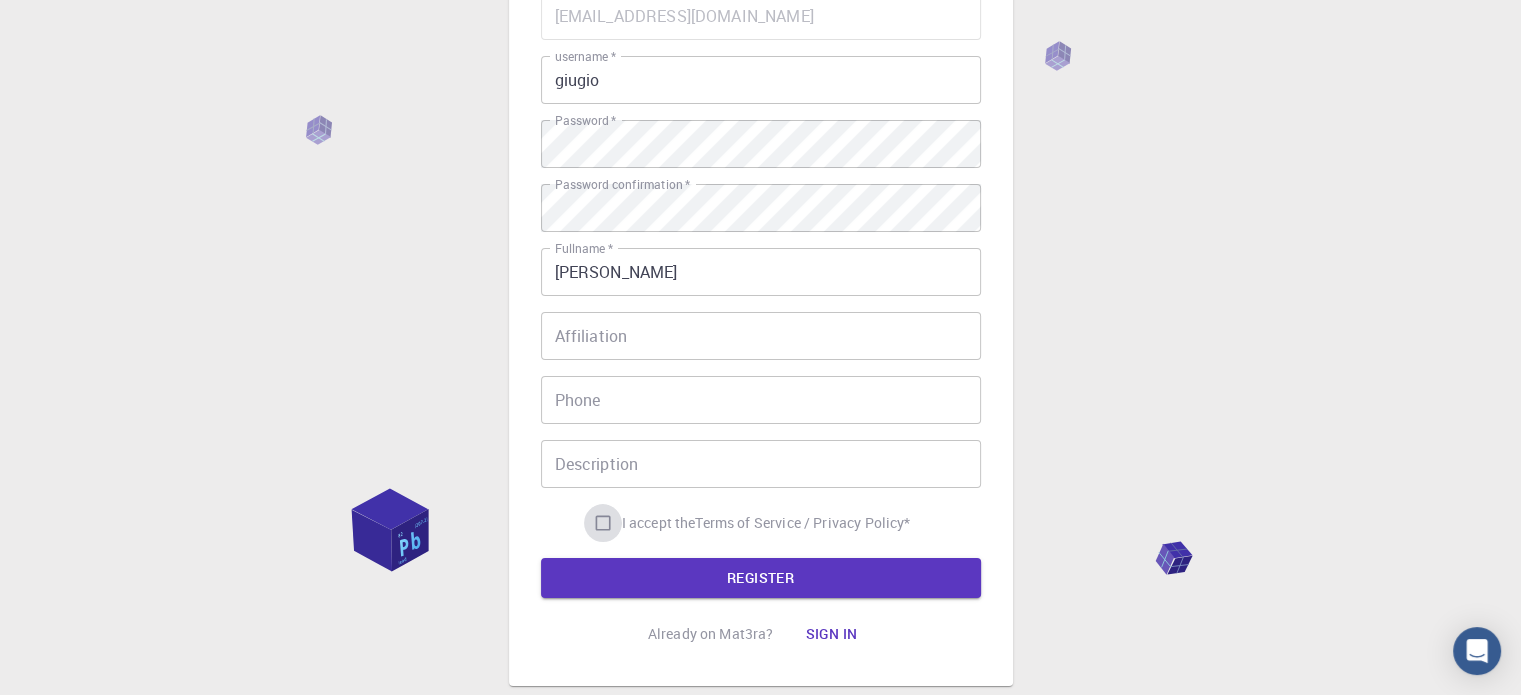 click on "I accept the  Terms of Service / Privacy Policy  *" at bounding box center (603, 523) 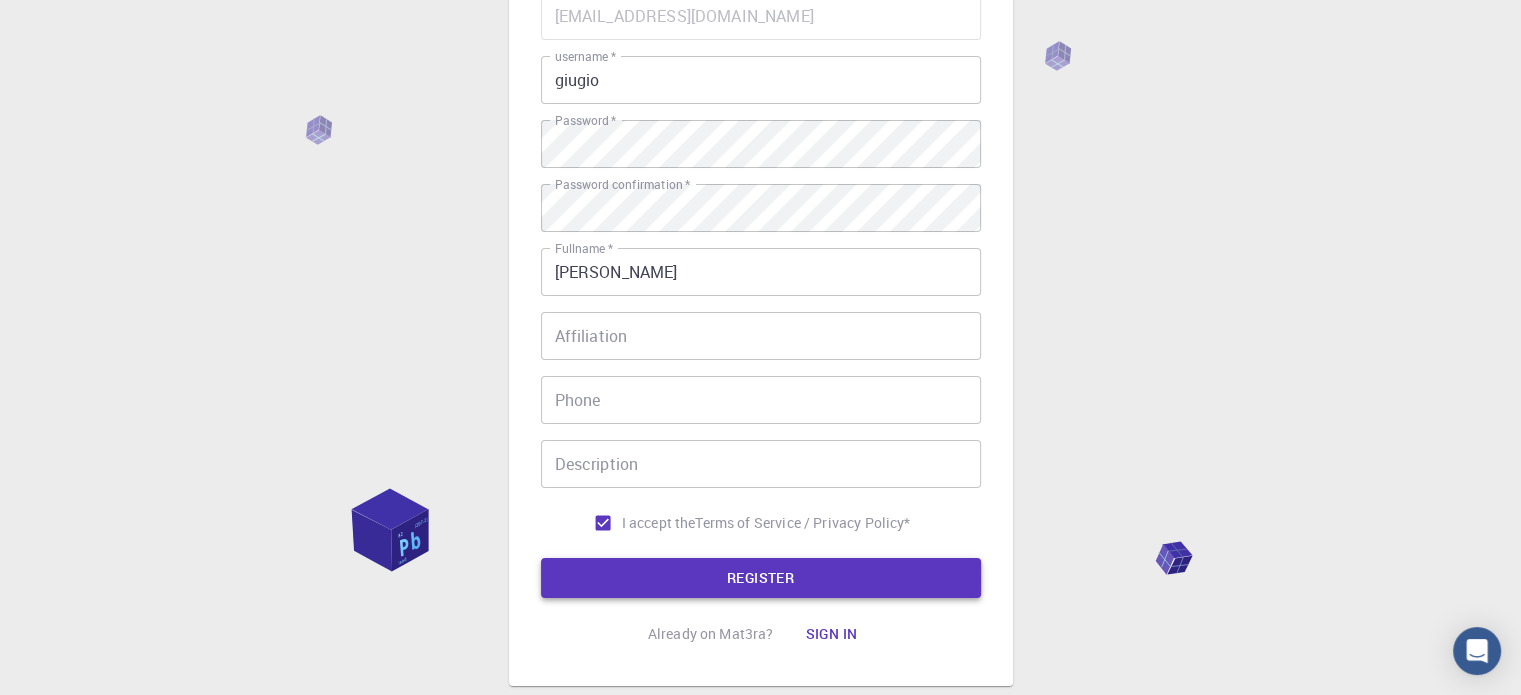 click on "REGISTER" at bounding box center [761, 578] 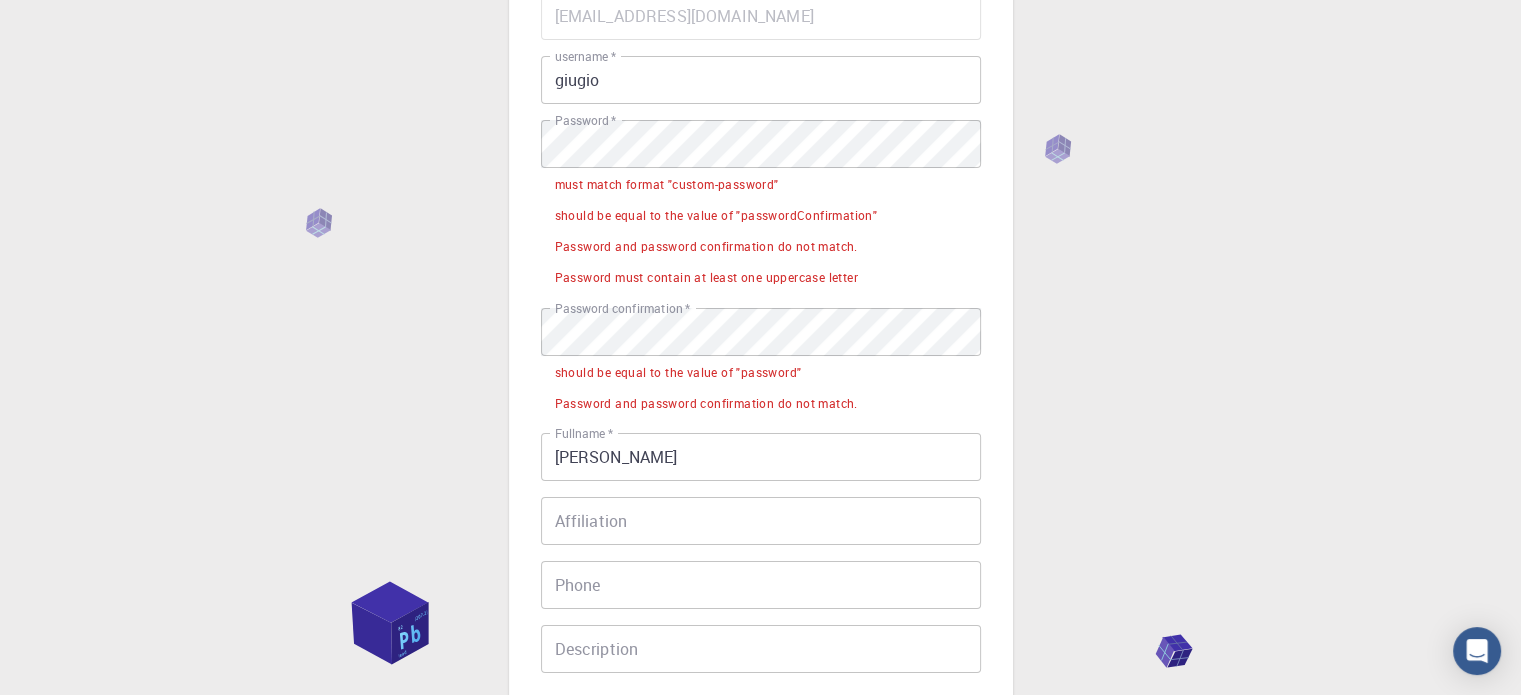 type 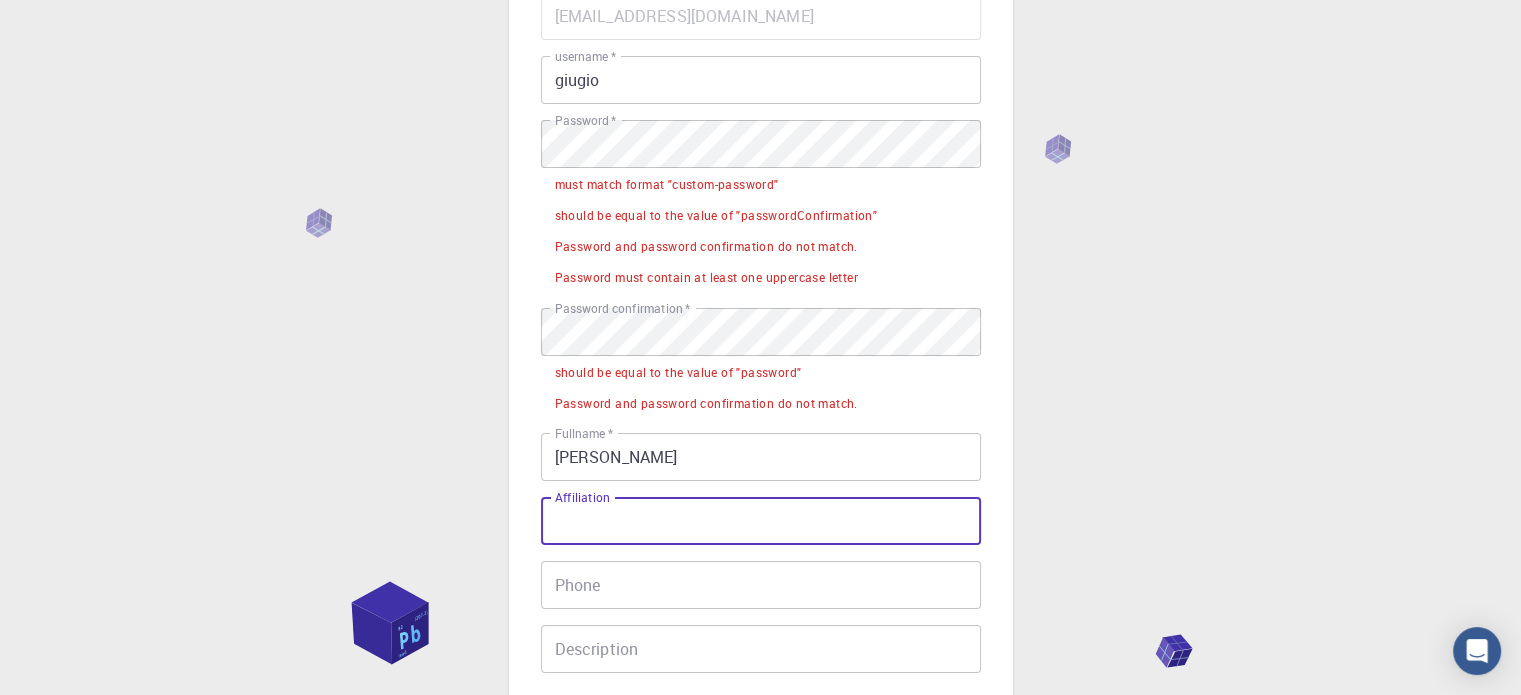 click on "Affiliation" at bounding box center (761, 521) 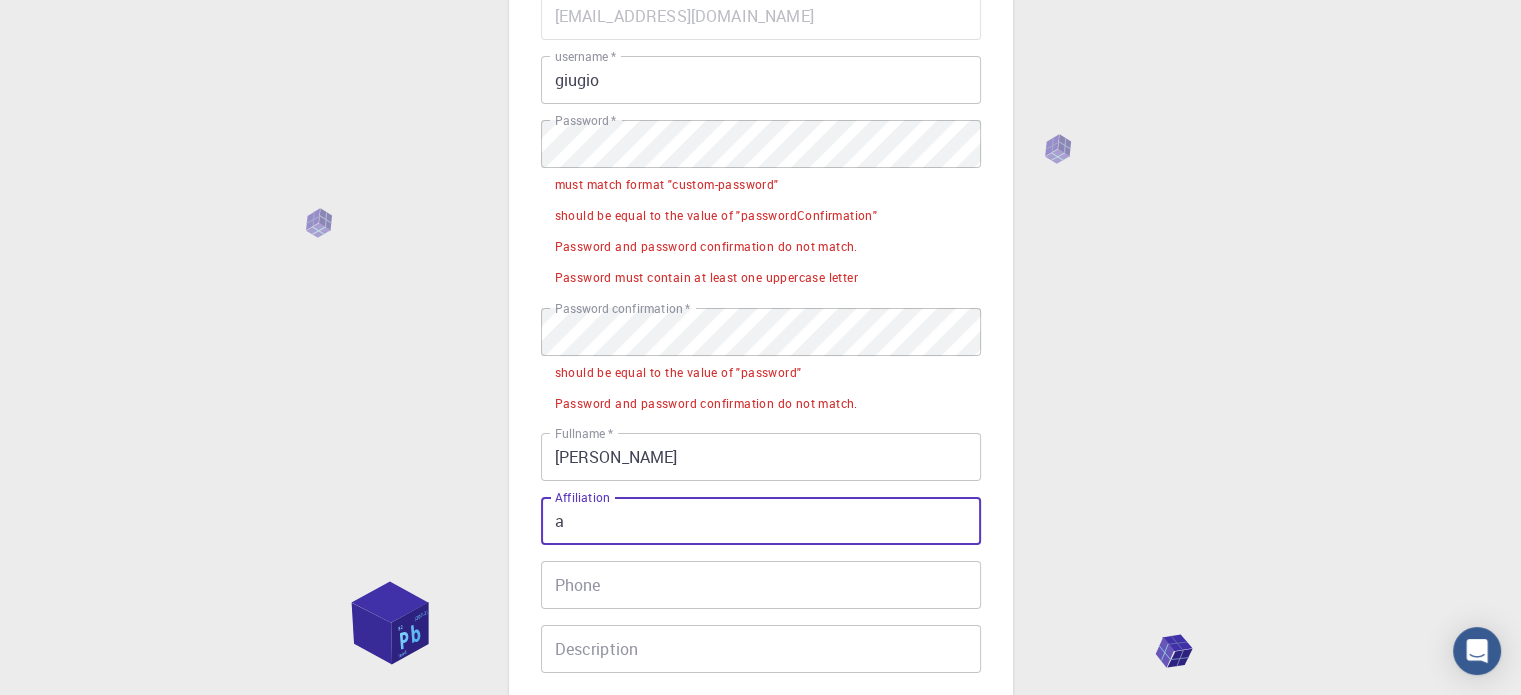 type on "a" 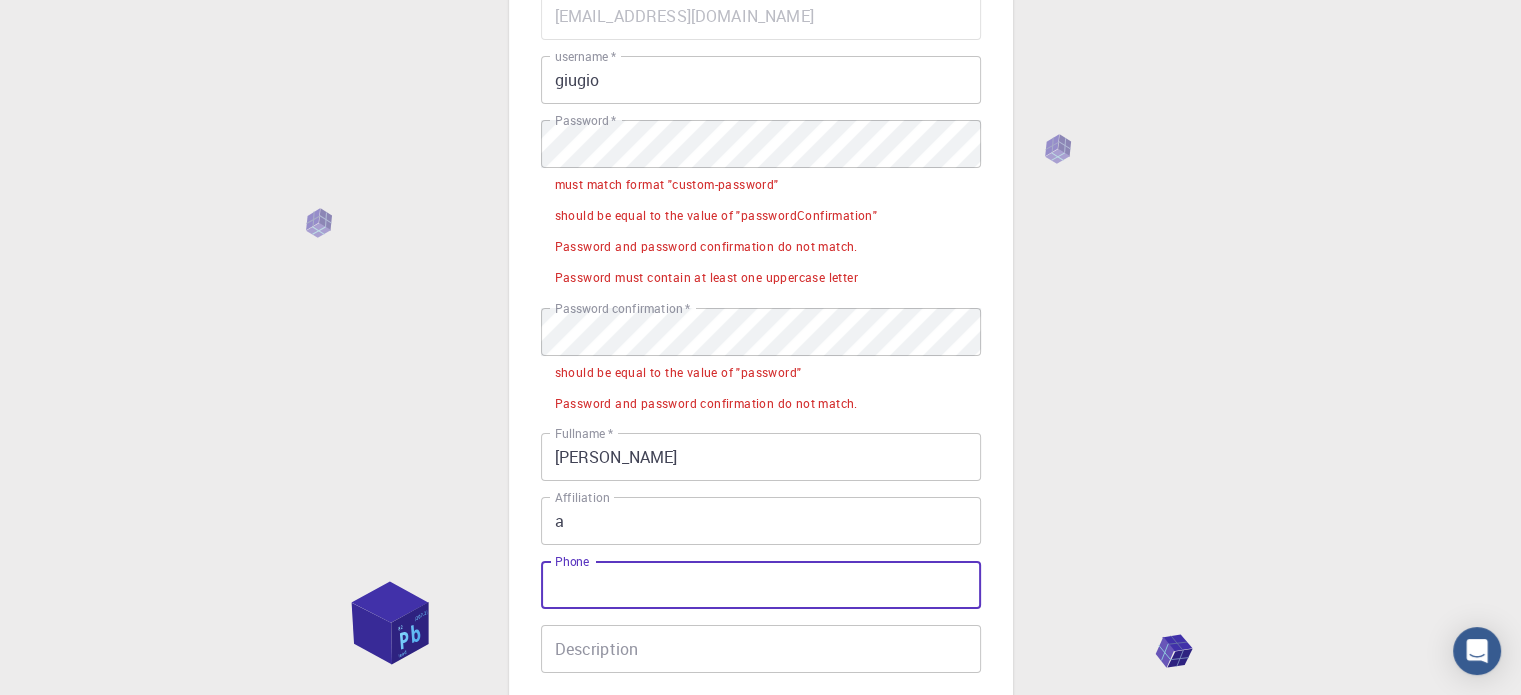 type on "s" 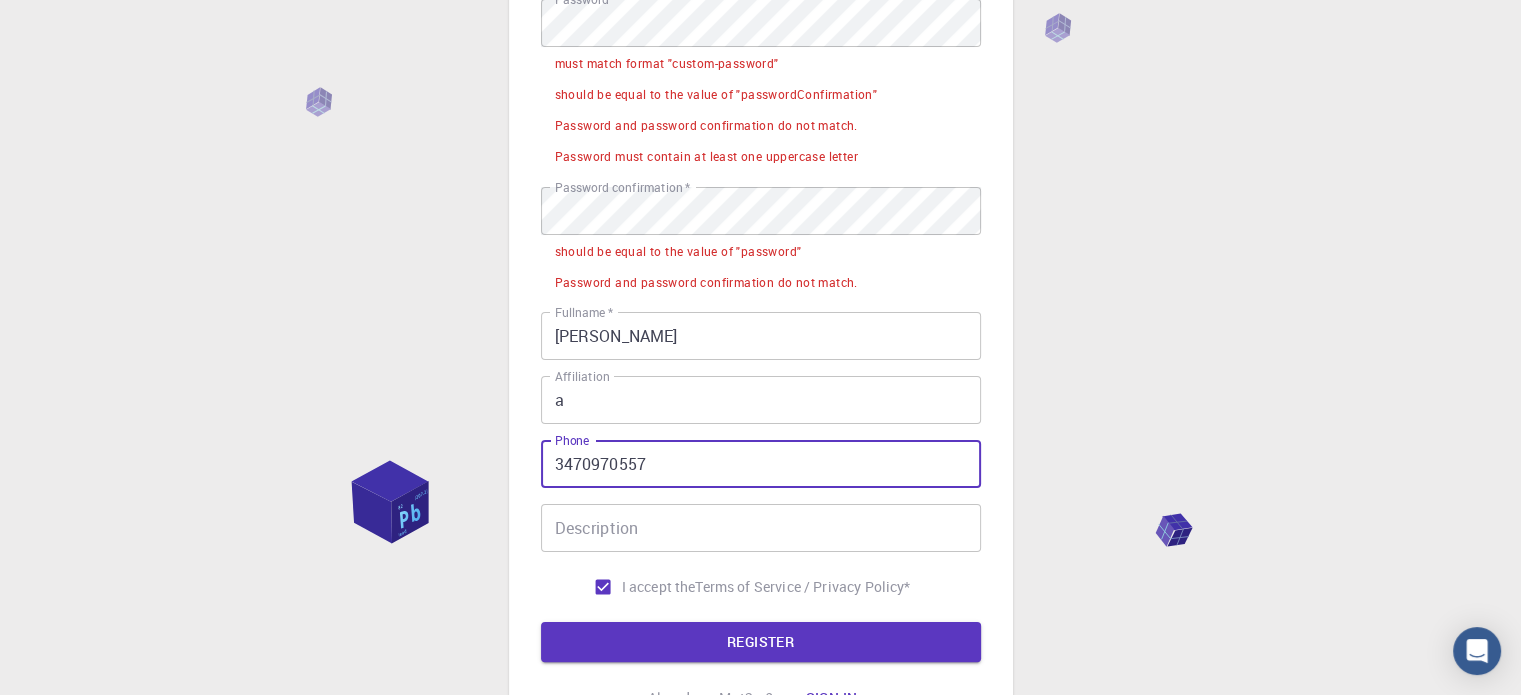 scroll, scrollTop: 333, scrollLeft: 0, axis: vertical 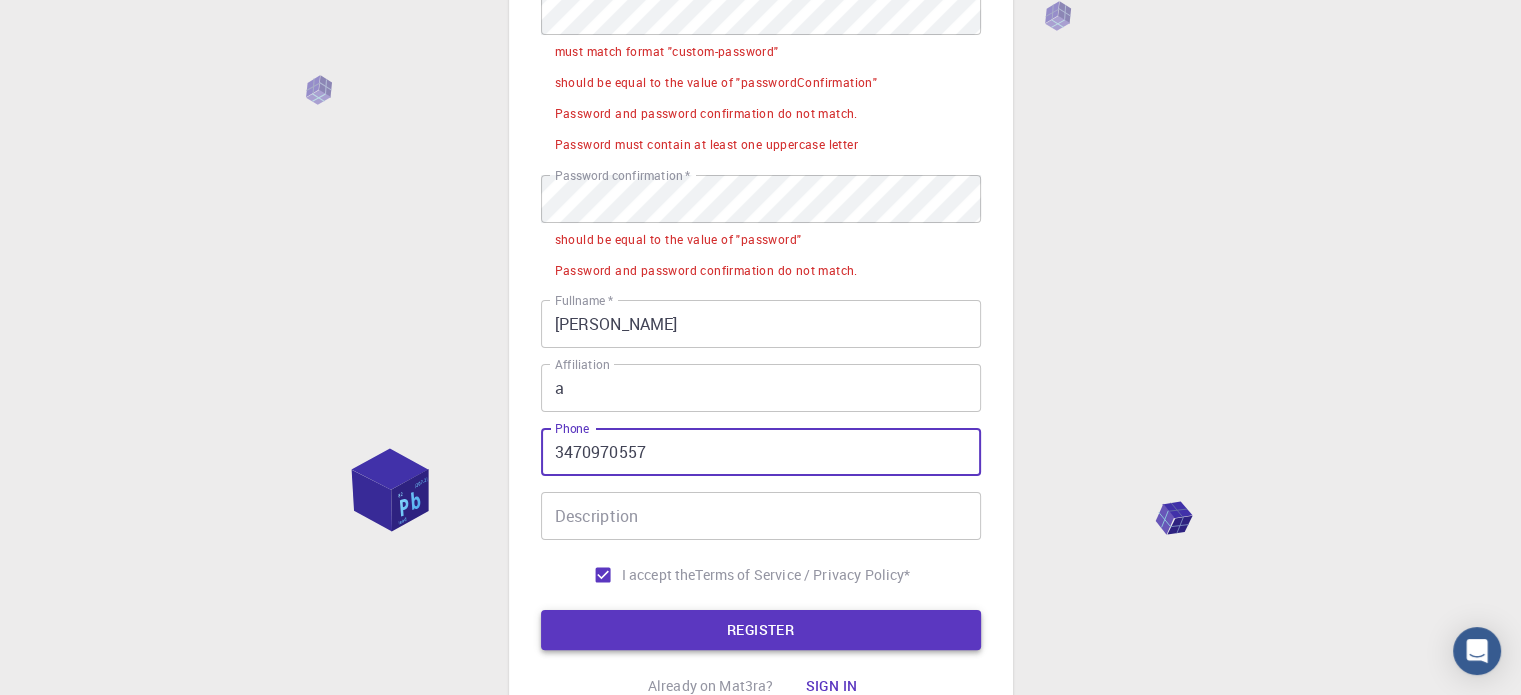 click on "REGISTER" at bounding box center [761, 630] 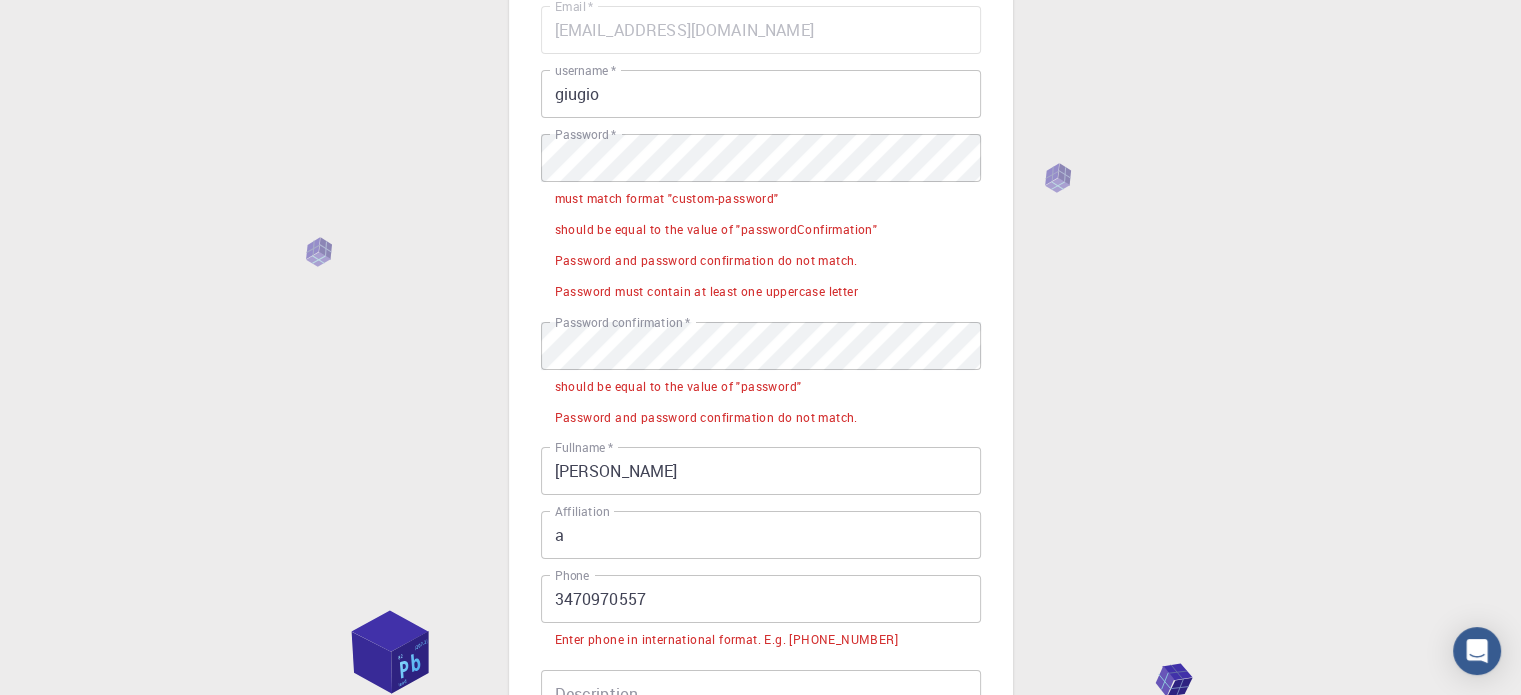scroll, scrollTop: 133, scrollLeft: 0, axis: vertical 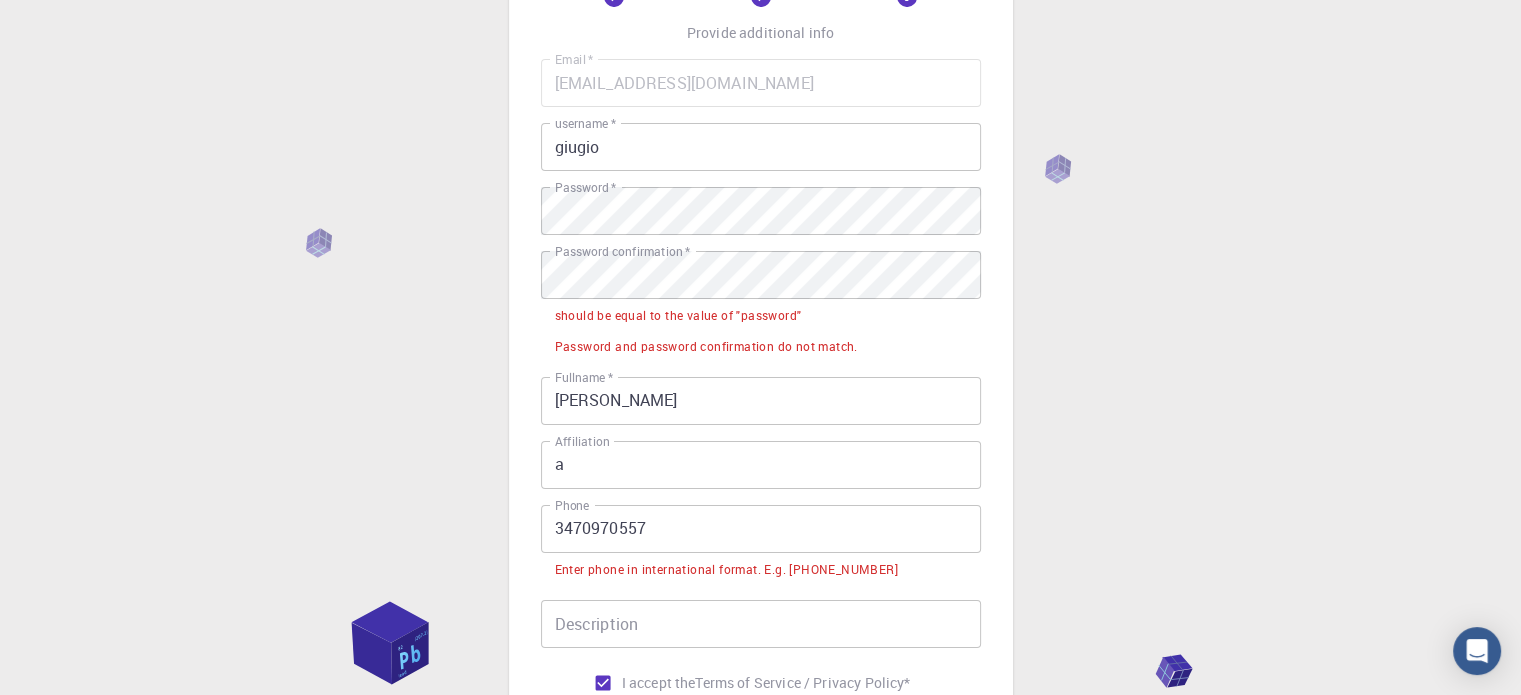 click on "Password and password confirmation do not match." at bounding box center (761, 345) 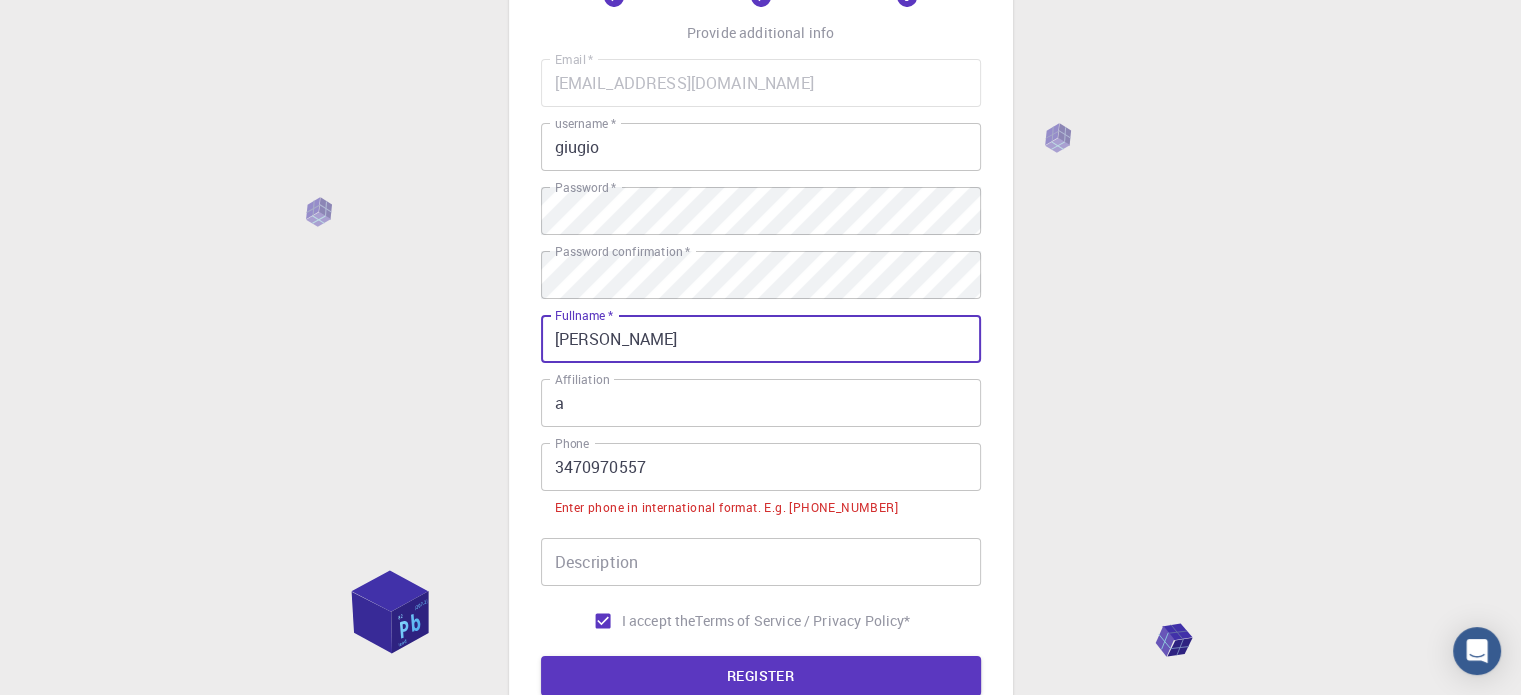 click on "[PERSON_NAME]" at bounding box center (761, 339) 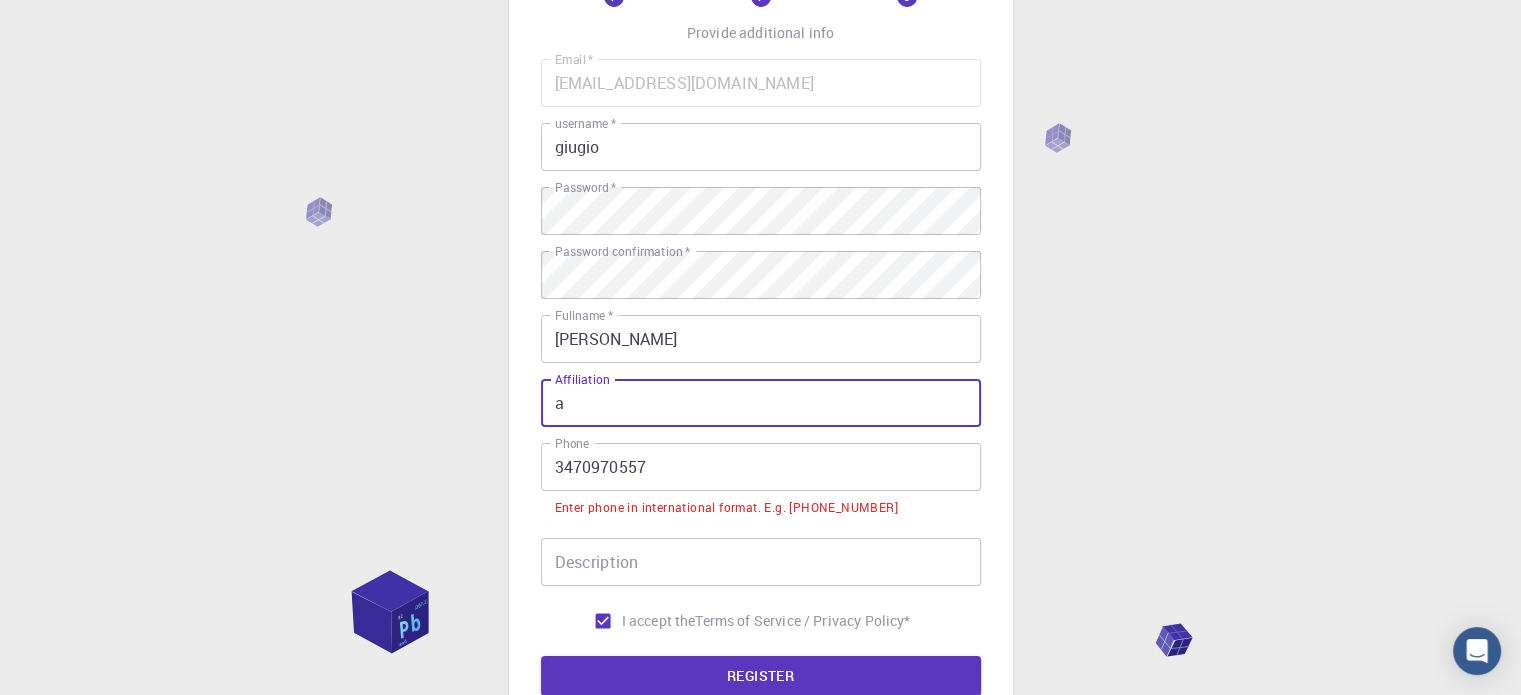 click on "a" at bounding box center [761, 403] 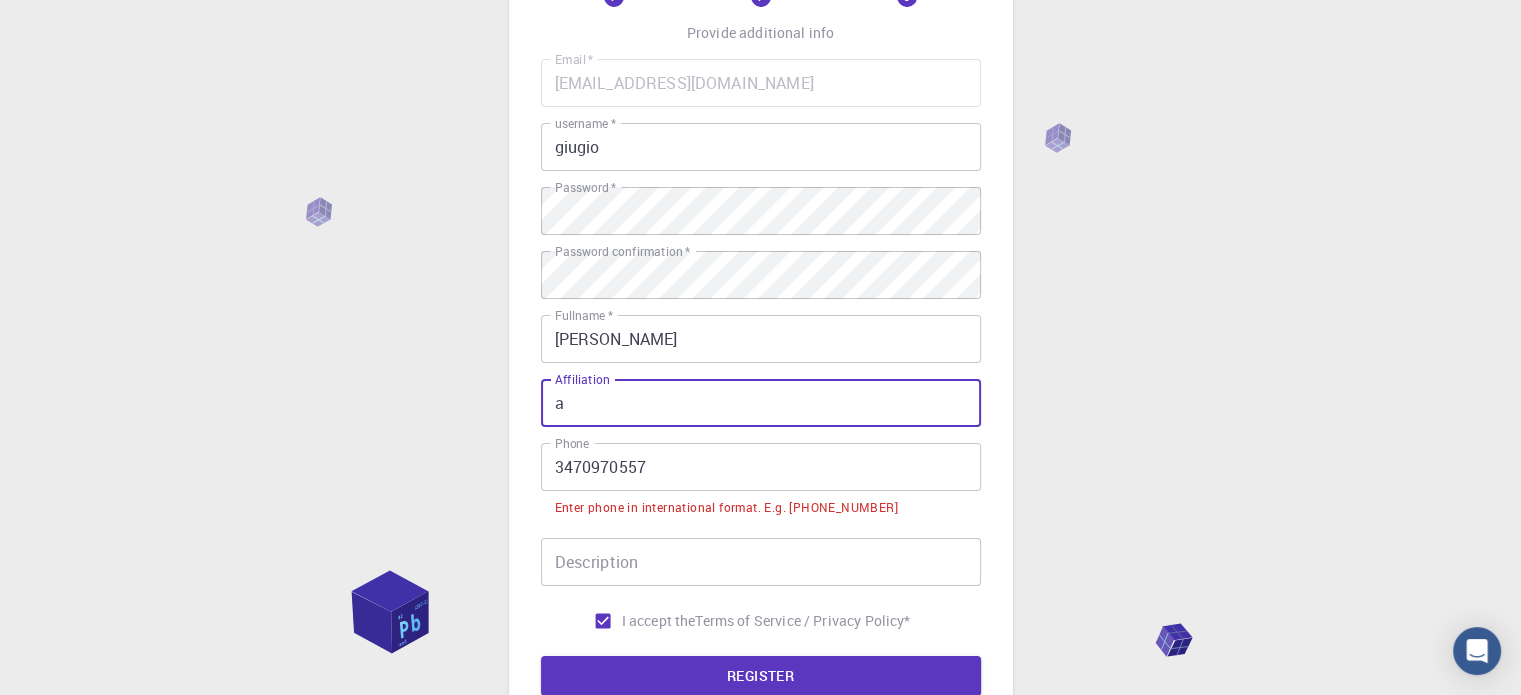 click on "a" at bounding box center (761, 403) 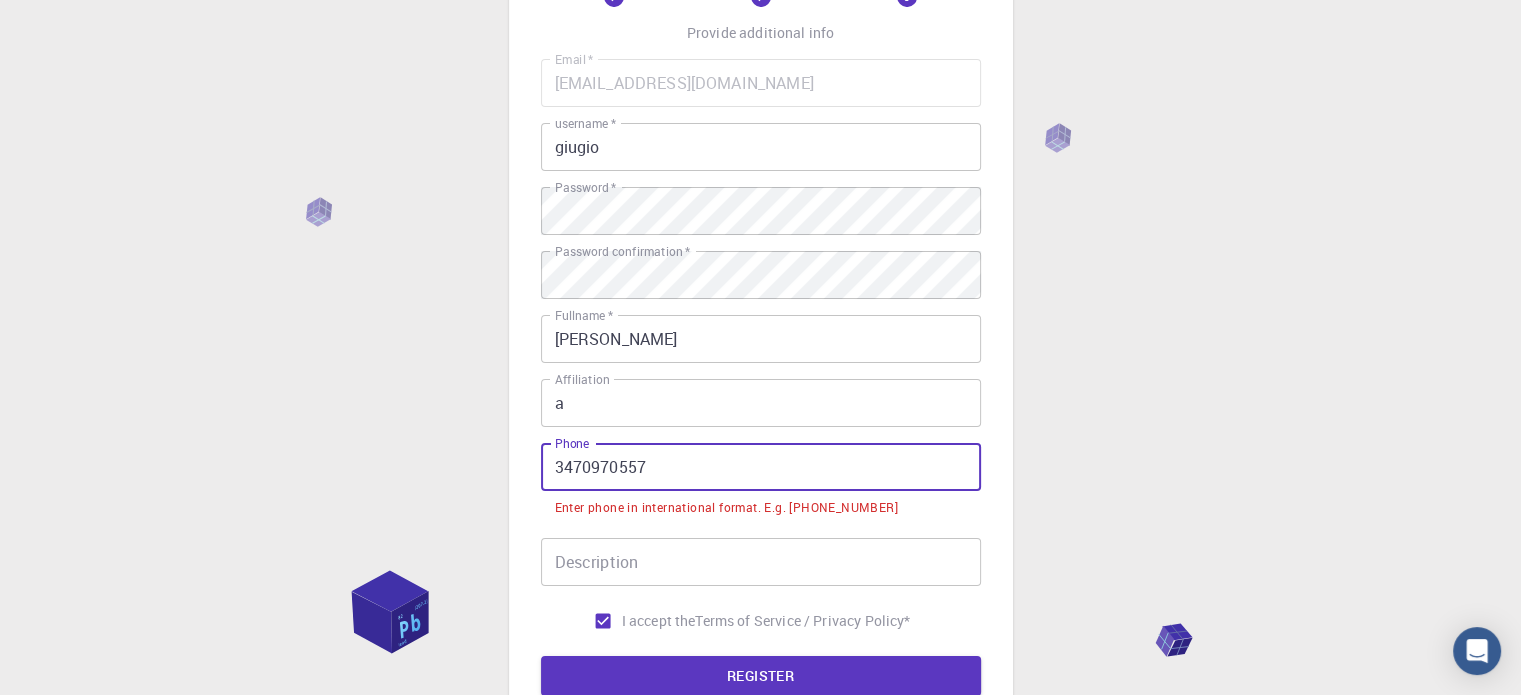 click on "3470970557" at bounding box center [761, 467] 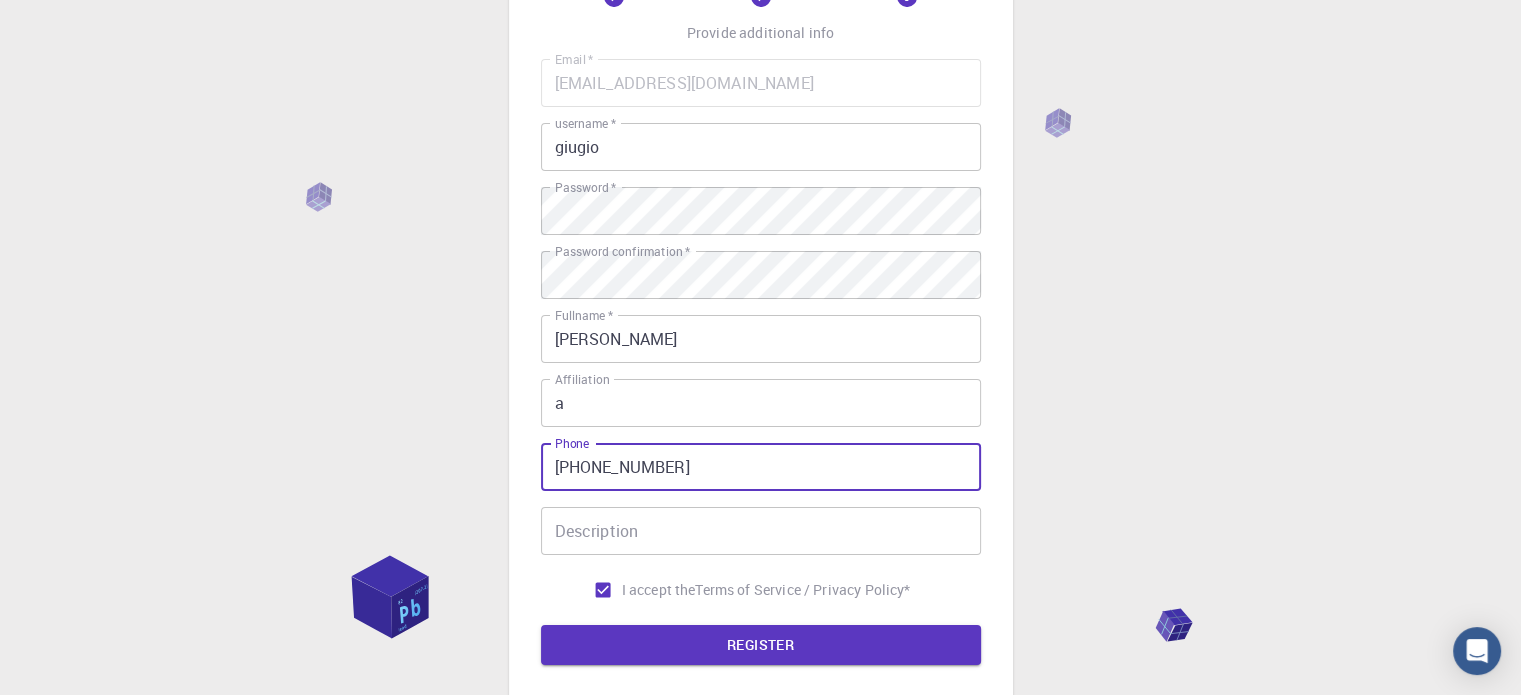 type on "[PHONE_NUMBER]" 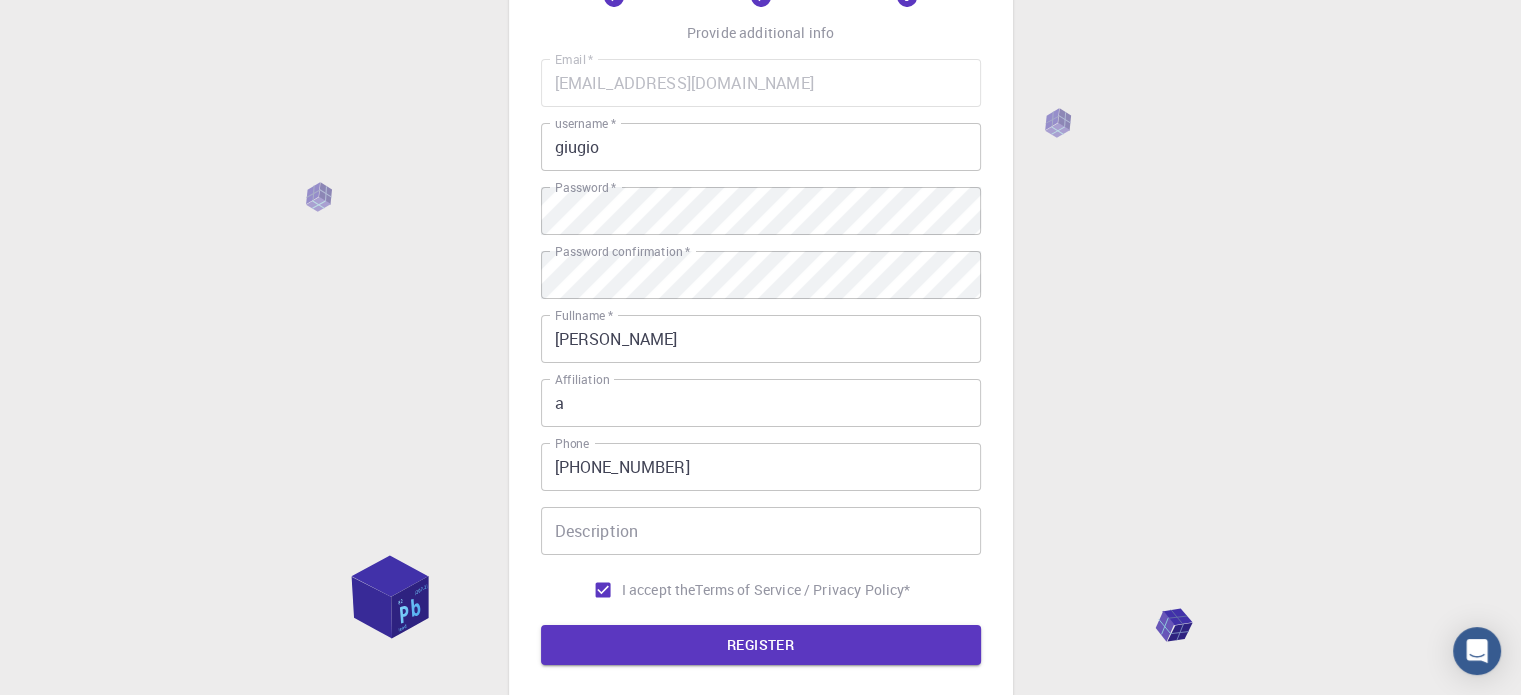 click on "I accept the  Terms of Service / Privacy Policy  *" at bounding box center [747, 590] 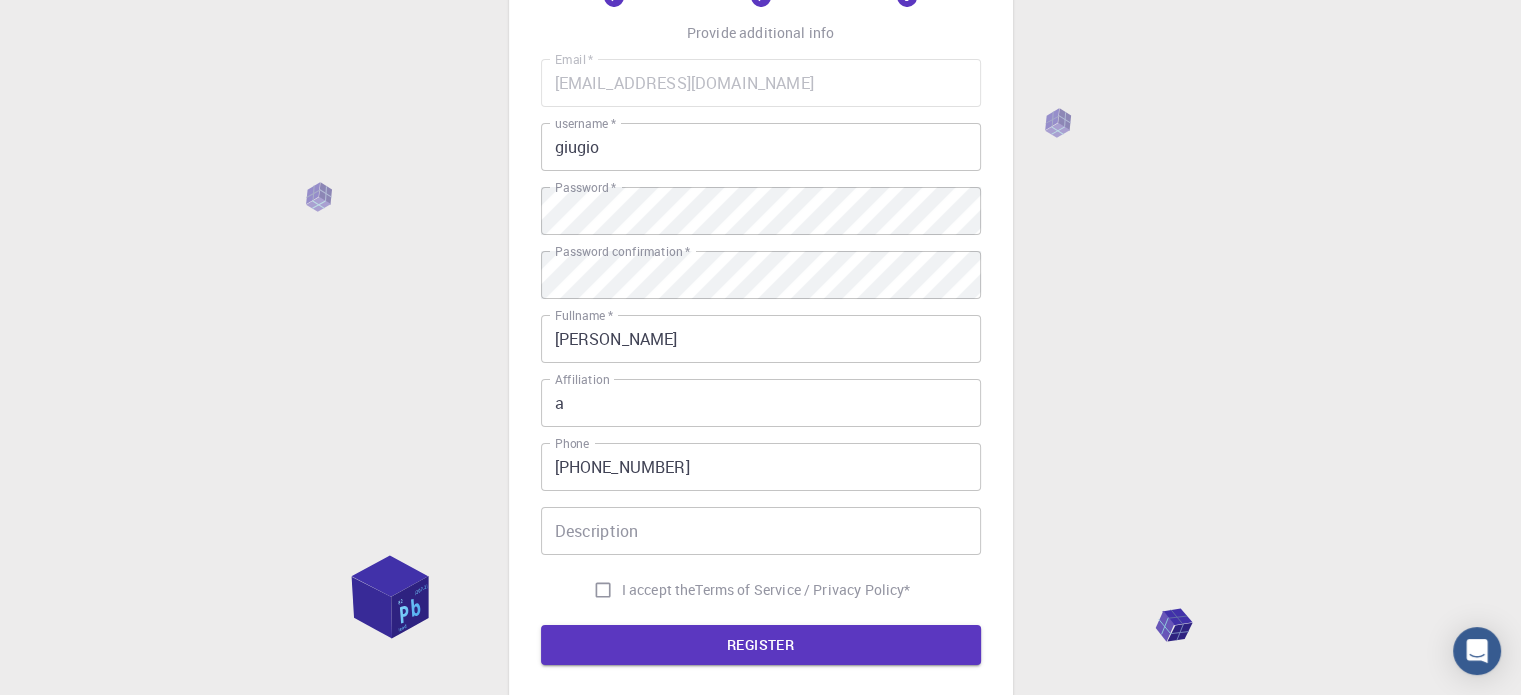 click on "I accept the  Terms of Service / Privacy Policy  *" at bounding box center (603, 590) 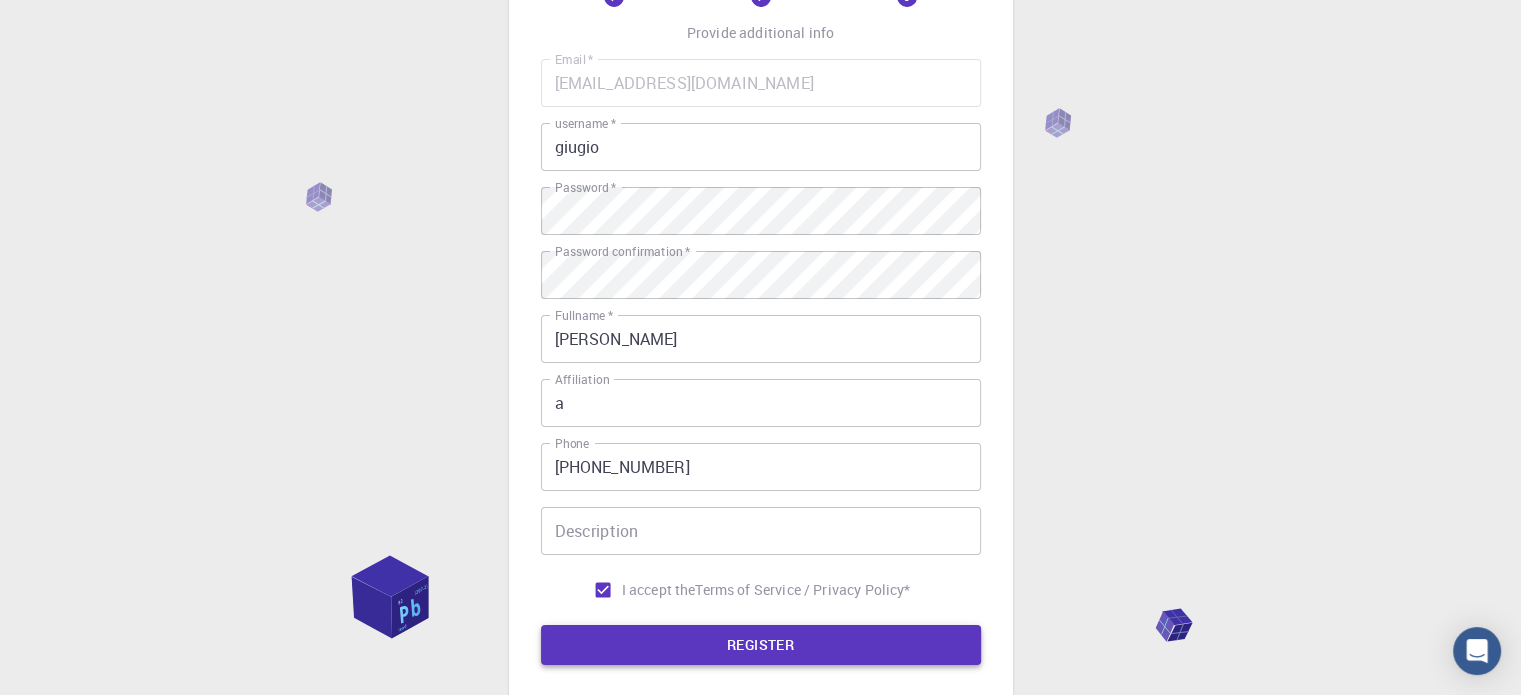 click on "REGISTER" at bounding box center (761, 645) 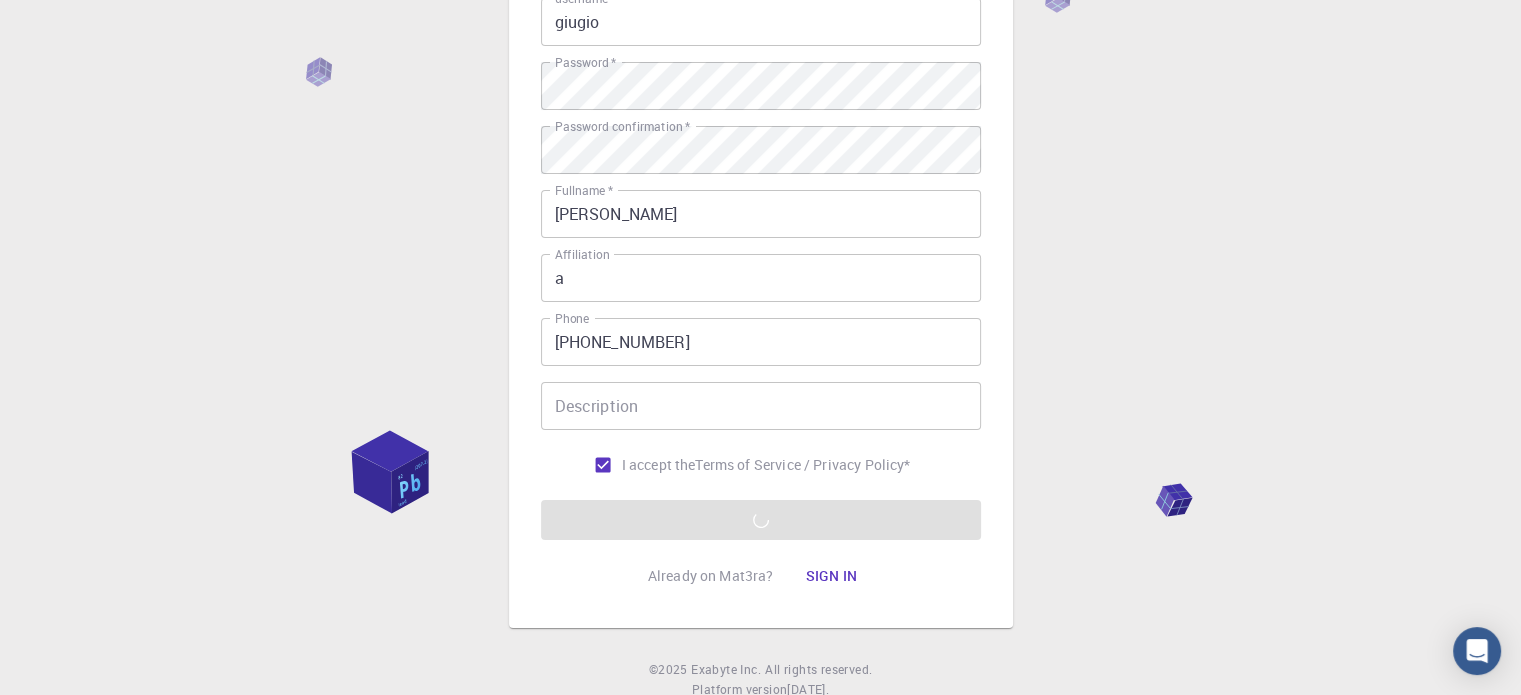 scroll, scrollTop: 266, scrollLeft: 0, axis: vertical 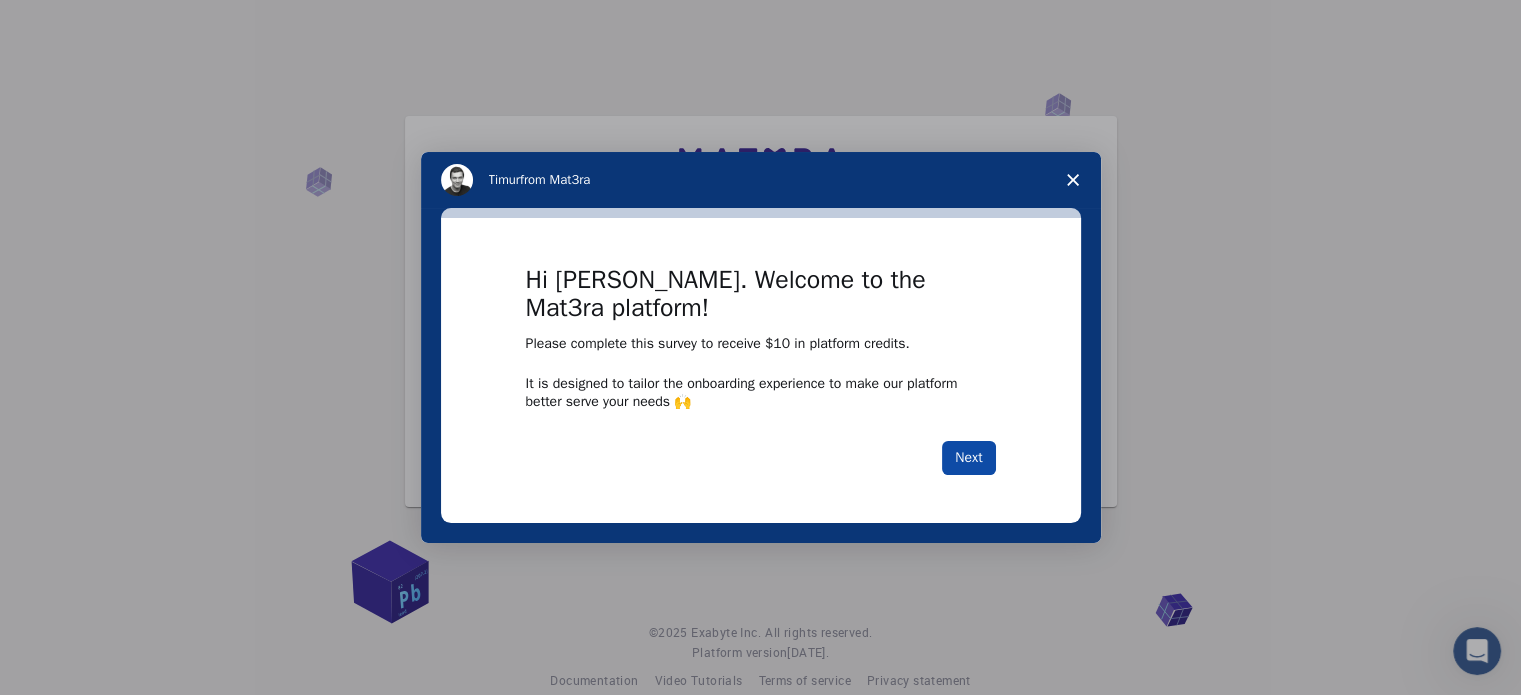 click on "Next" at bounding box center (968, 458) 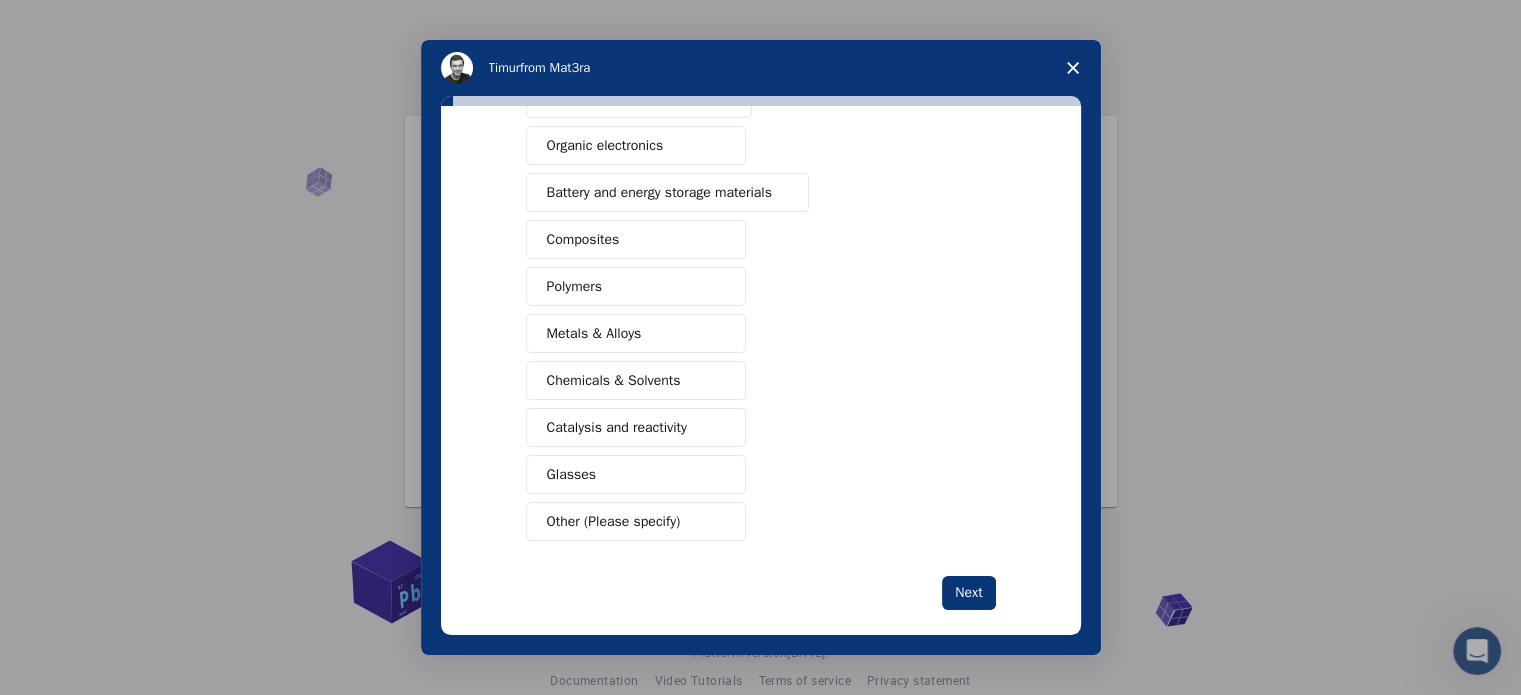scroll, scrollTop: 264, scrollLeft: 0, axis: vertical 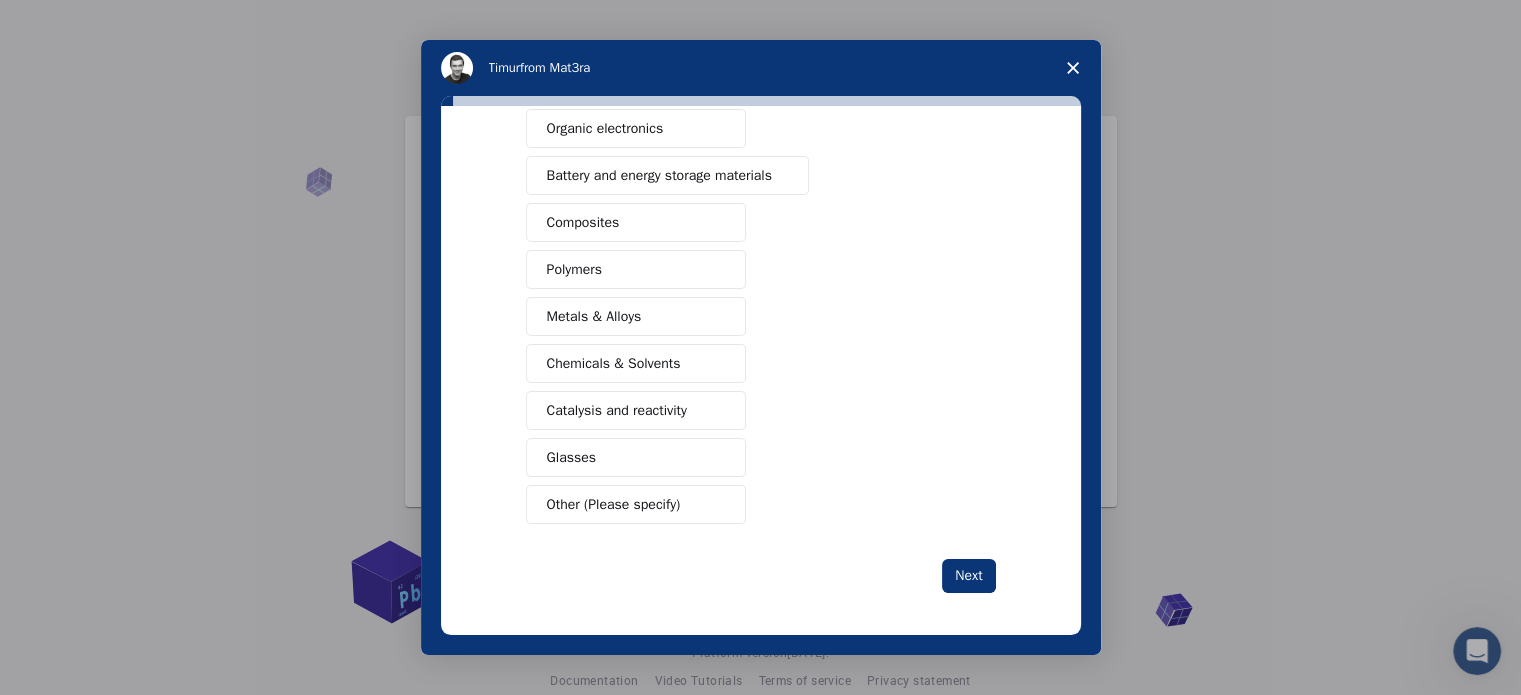 click on "Glasses" at bounding box center [572, 457] 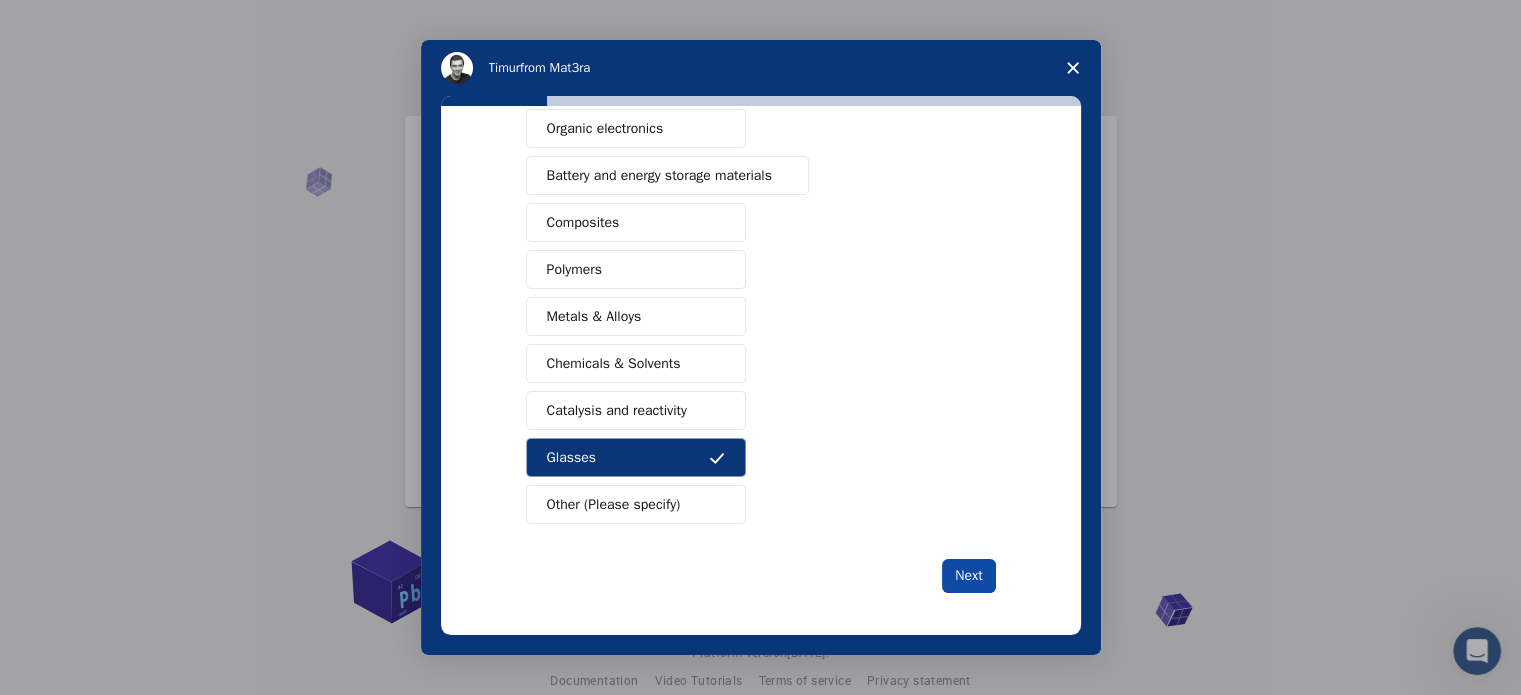 click on "Next" at bounding box center (968, 576) 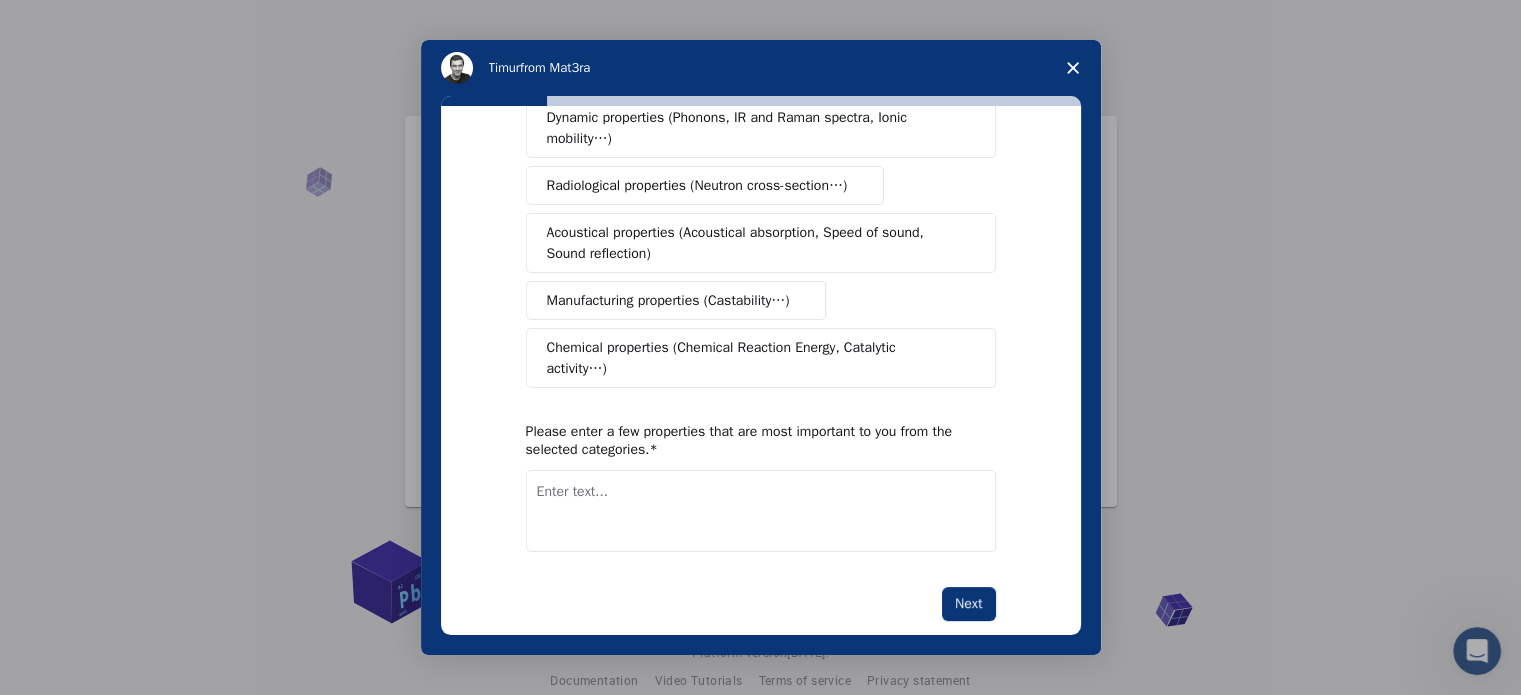 scroll, scrollTop: 368, scrollLeft: 0, axis: vertical 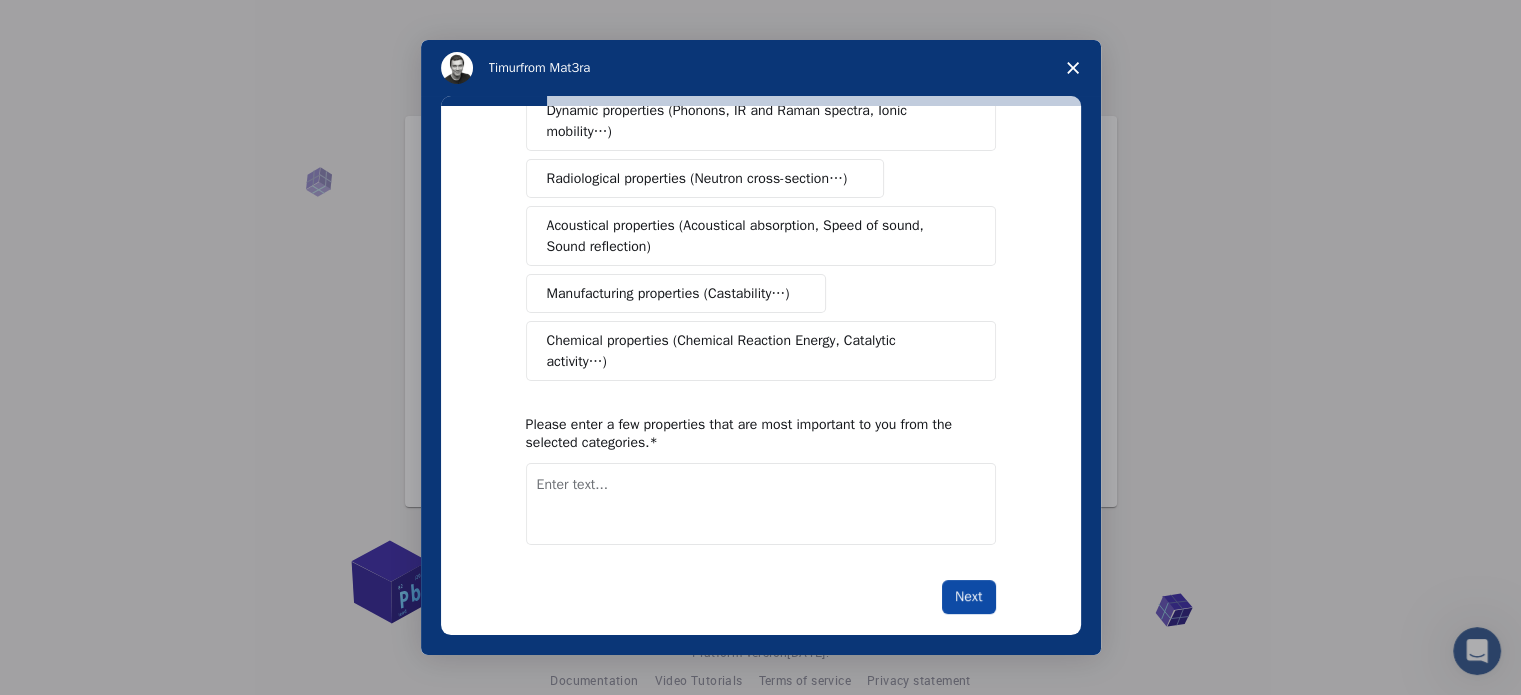 click on "Next" at bounding box center [968, 597] 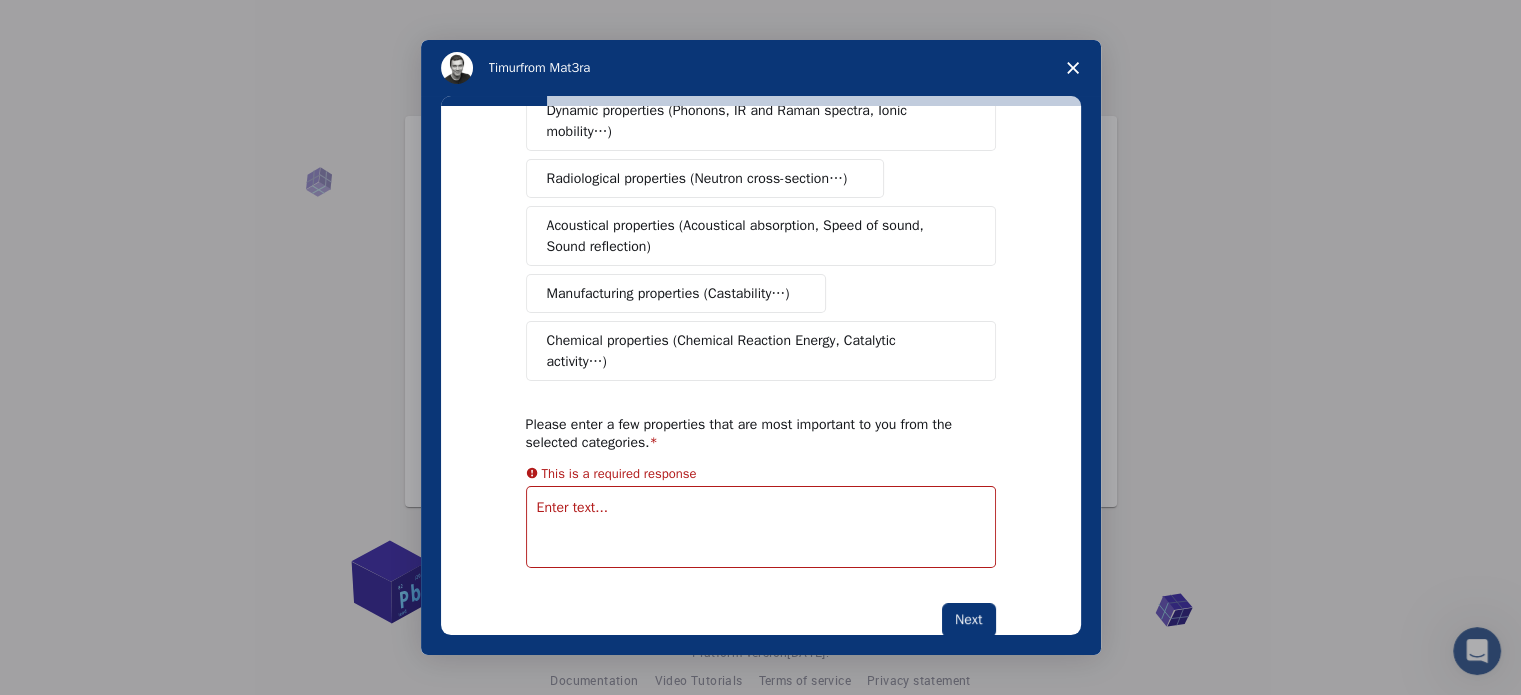 scroll, scrollTop: 416, scrollLeft: 0, axis: vertical 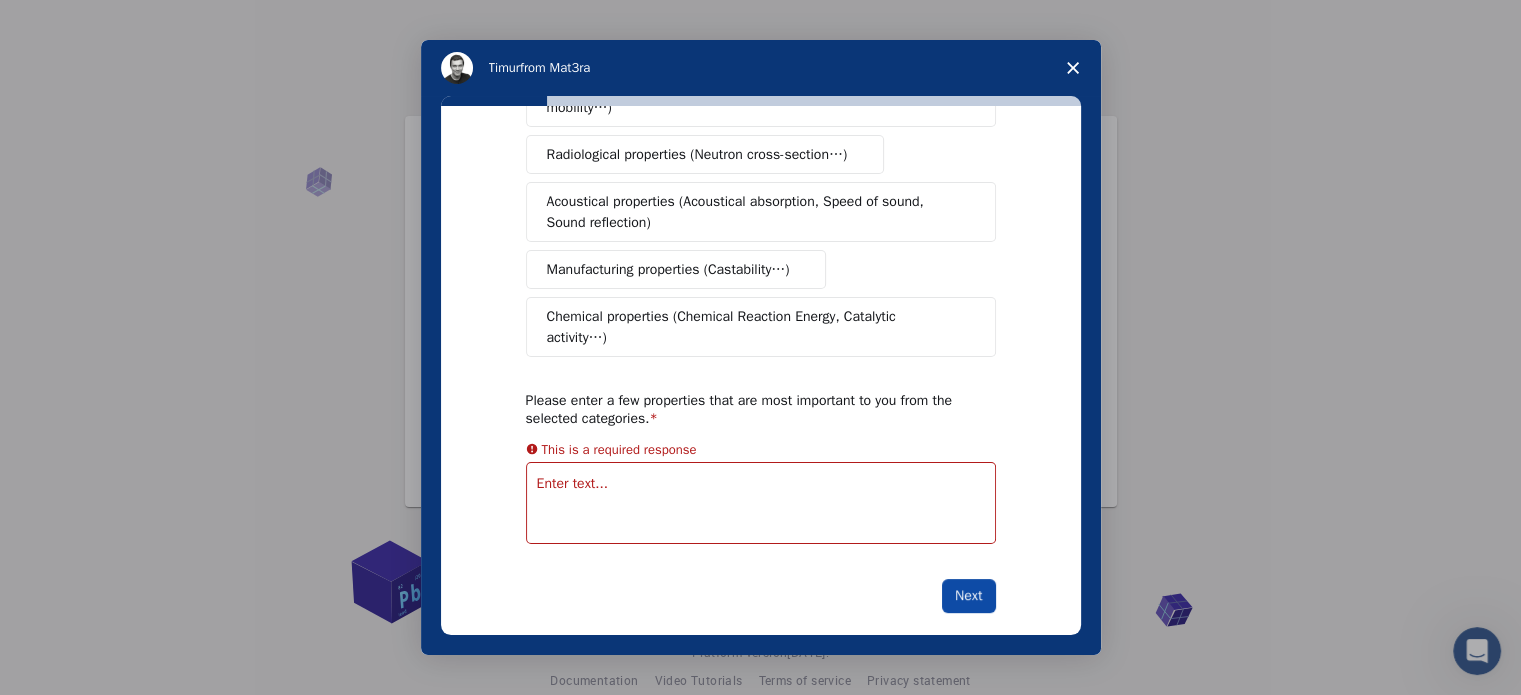 click on "Next" at bounding box center (968, 596) 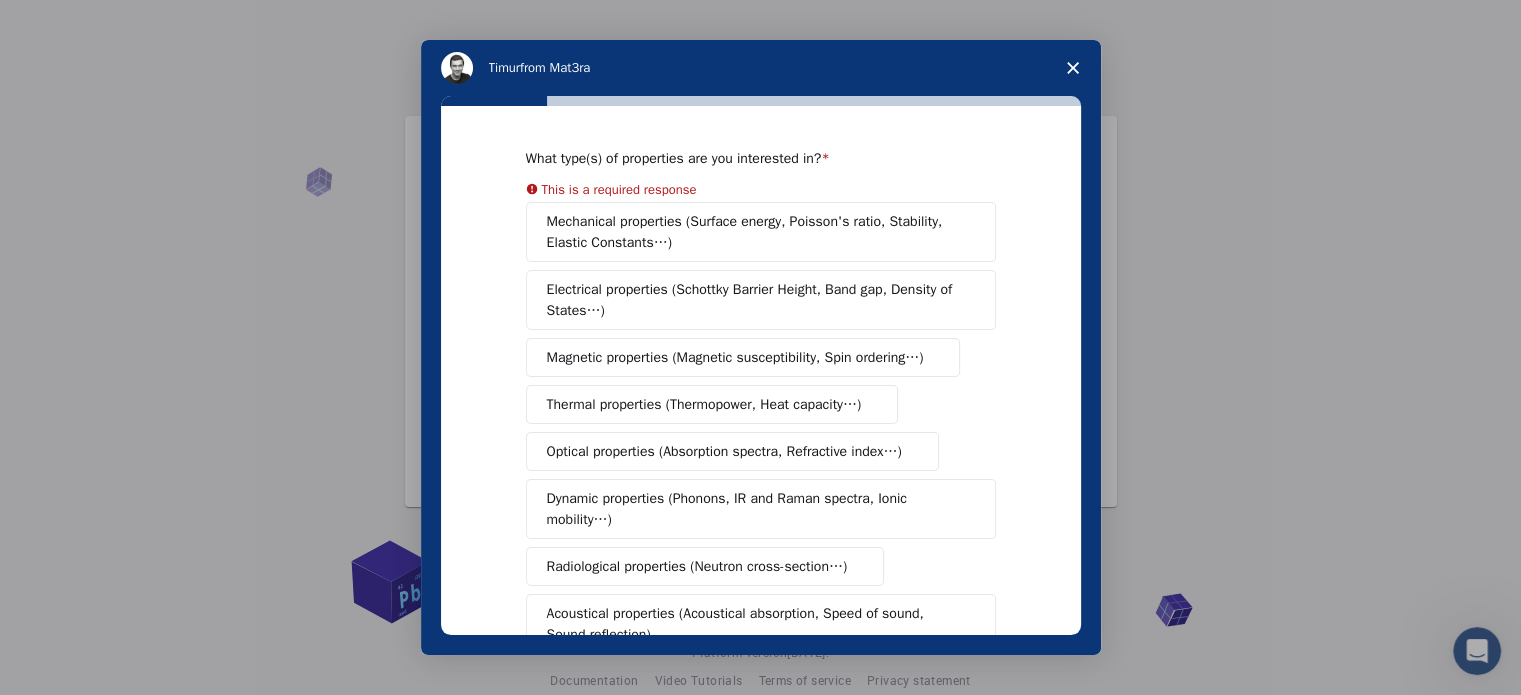 scroll, scrollTop: 0, scrollLeft: 0, axis: both 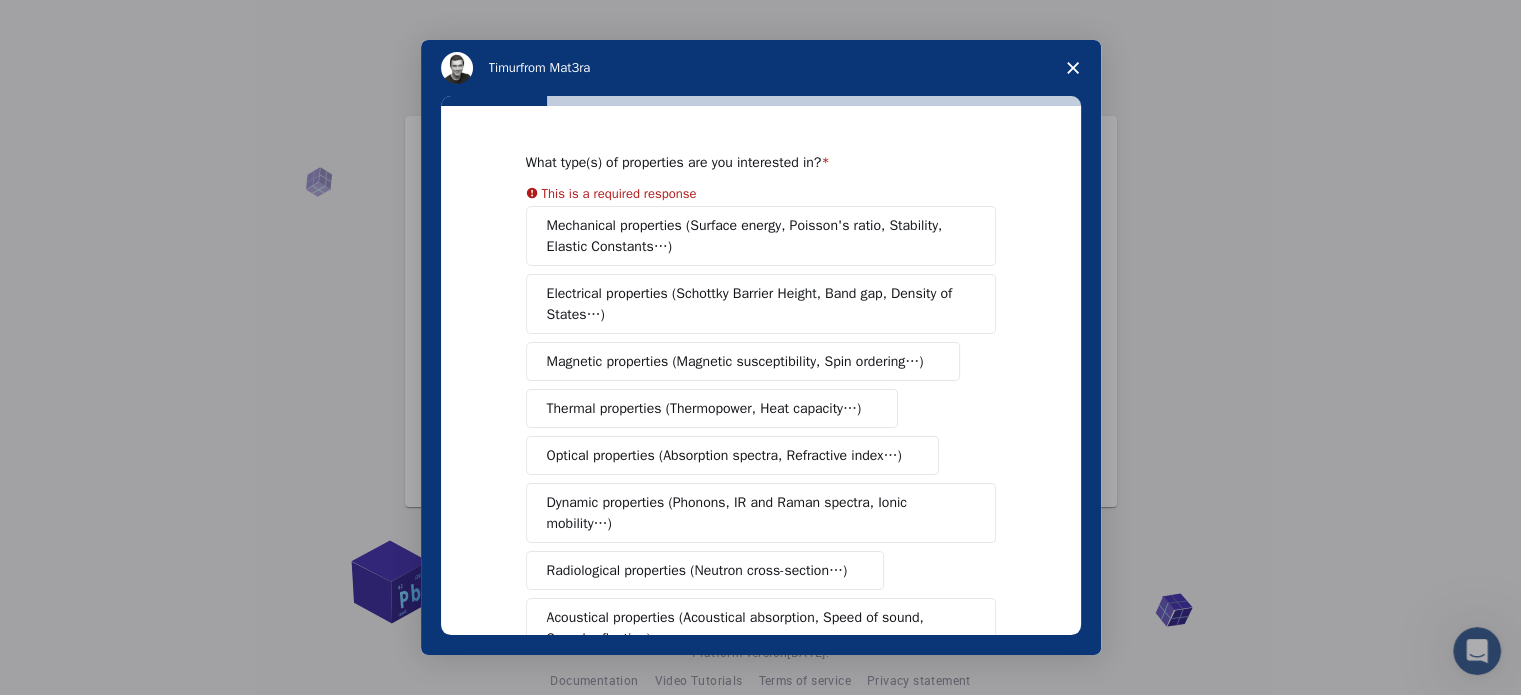 click 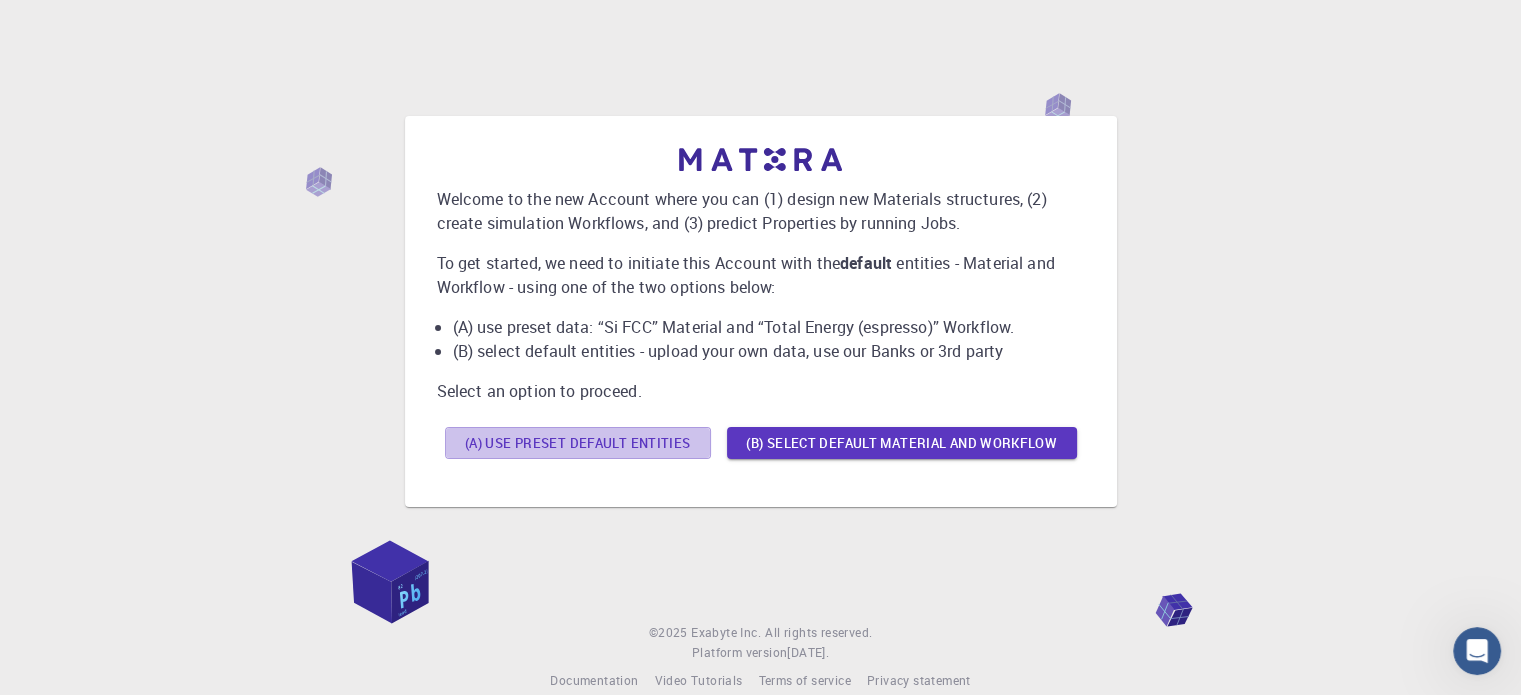 click on "(A) Use preset default entities" at bounding box center [578, 443] 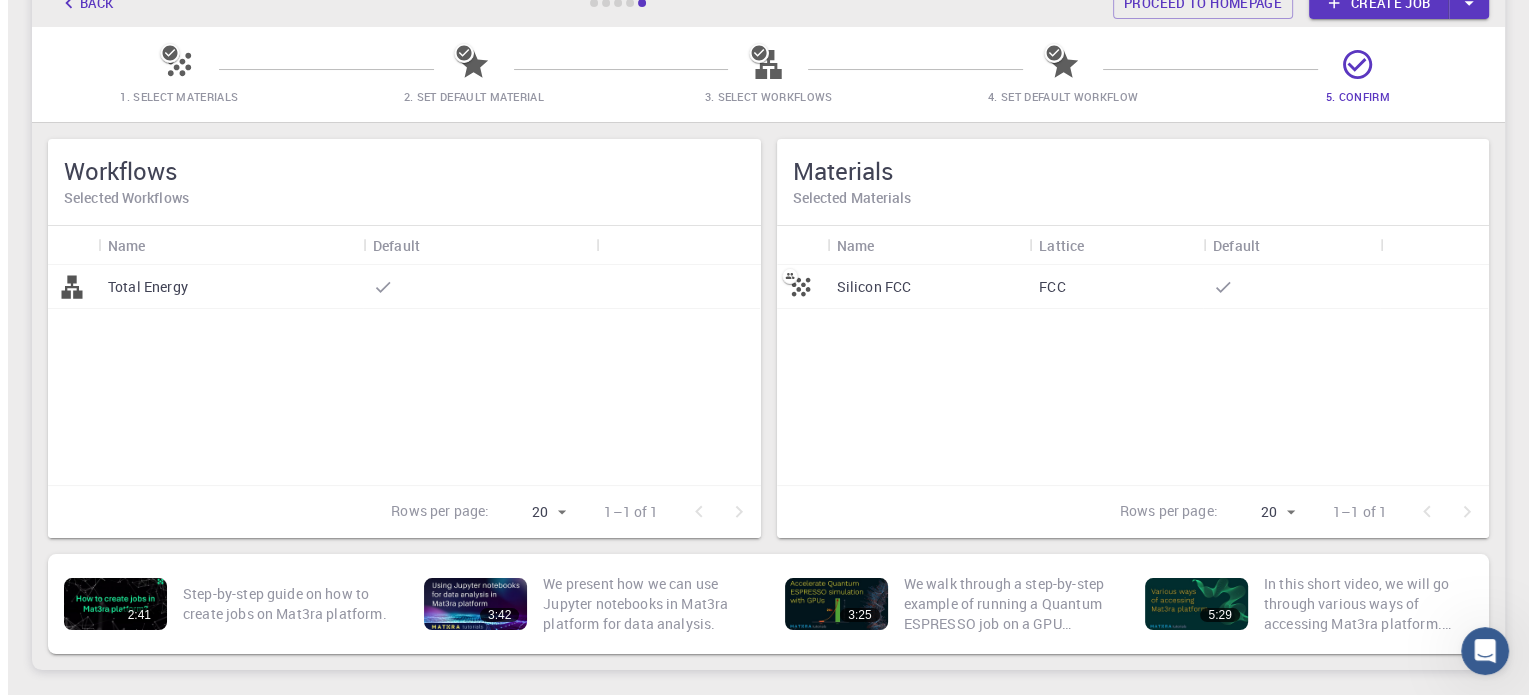 scroll, scrollTop: 0, scrollLeft: 0, axis: both 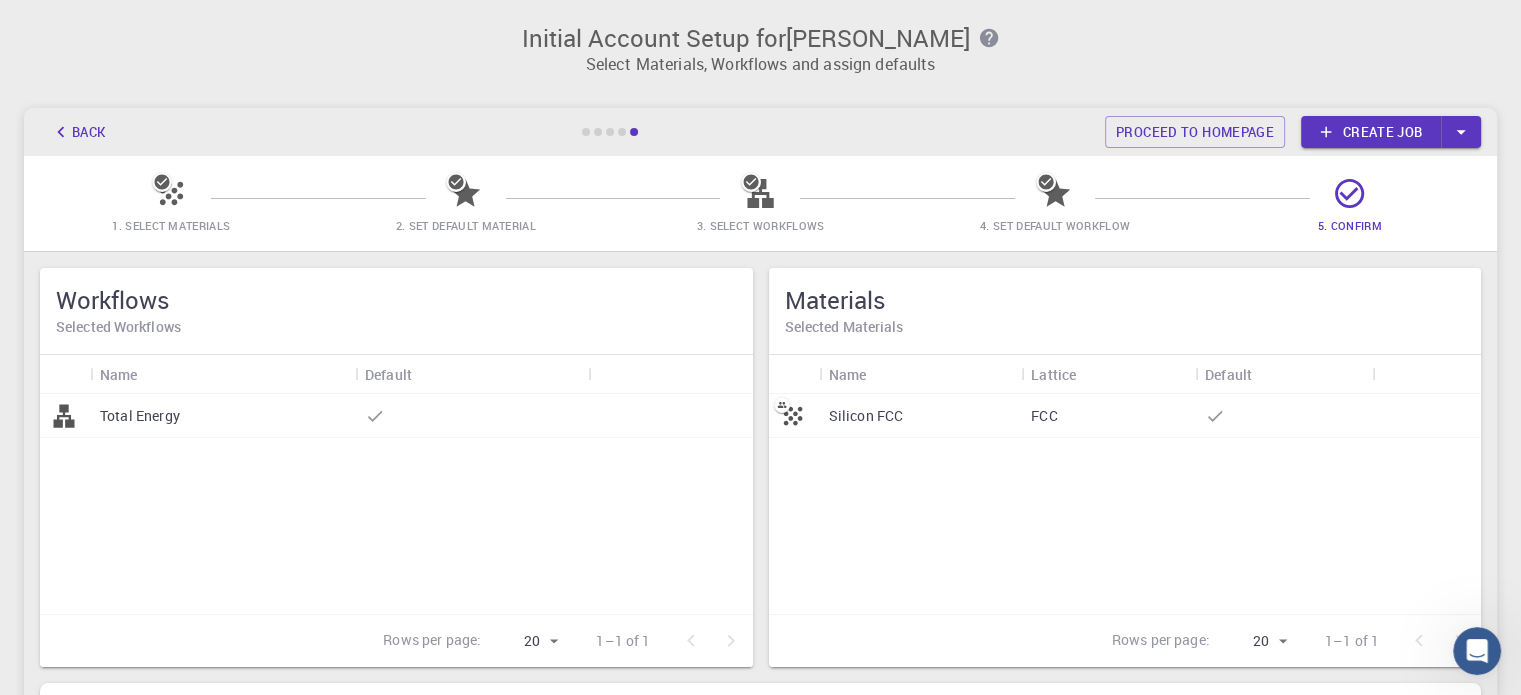 click on "Create job" at bounding box center (1371, 132) 